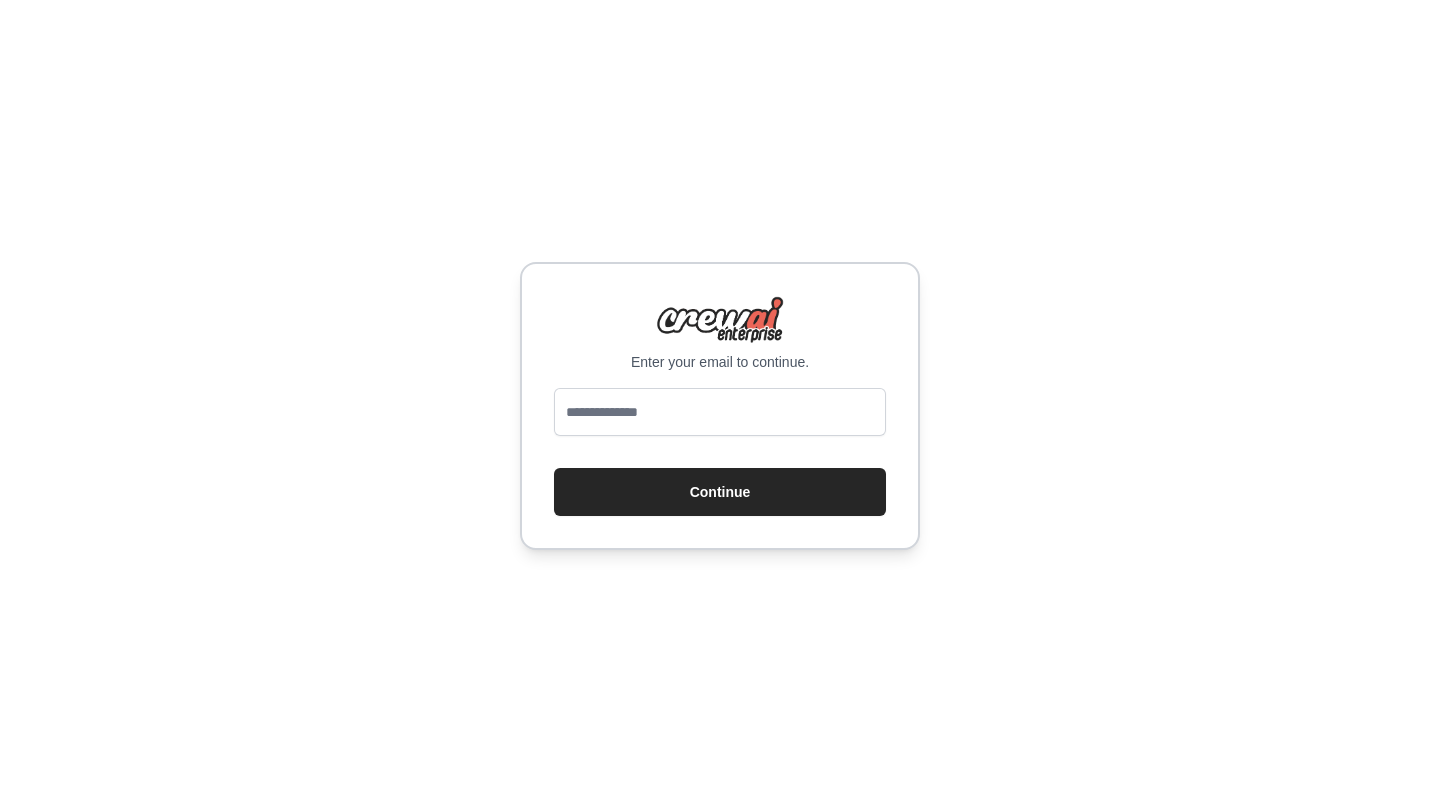 scroll, scrollTop: 0, scrollLeft: 0, axis: both 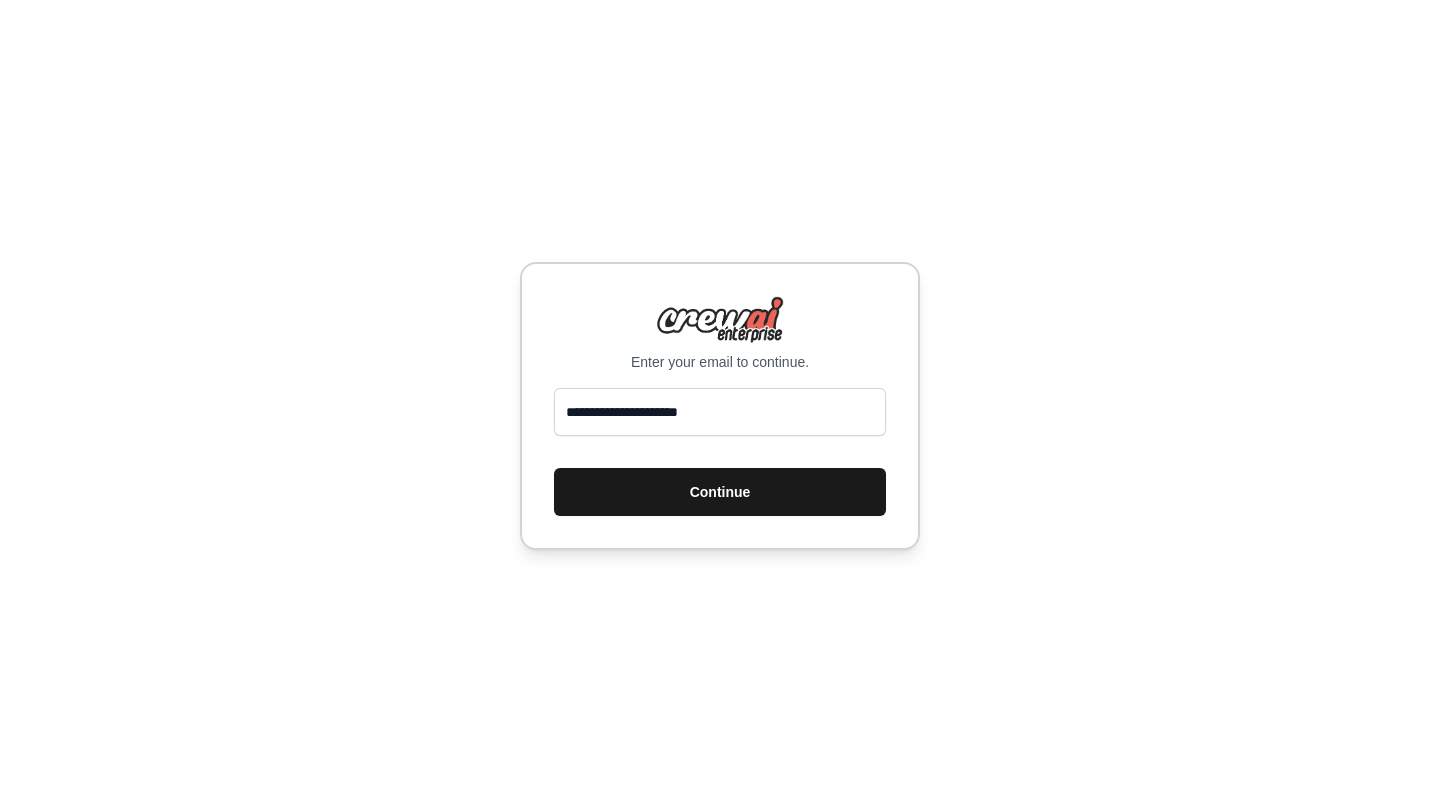 type on "**********" 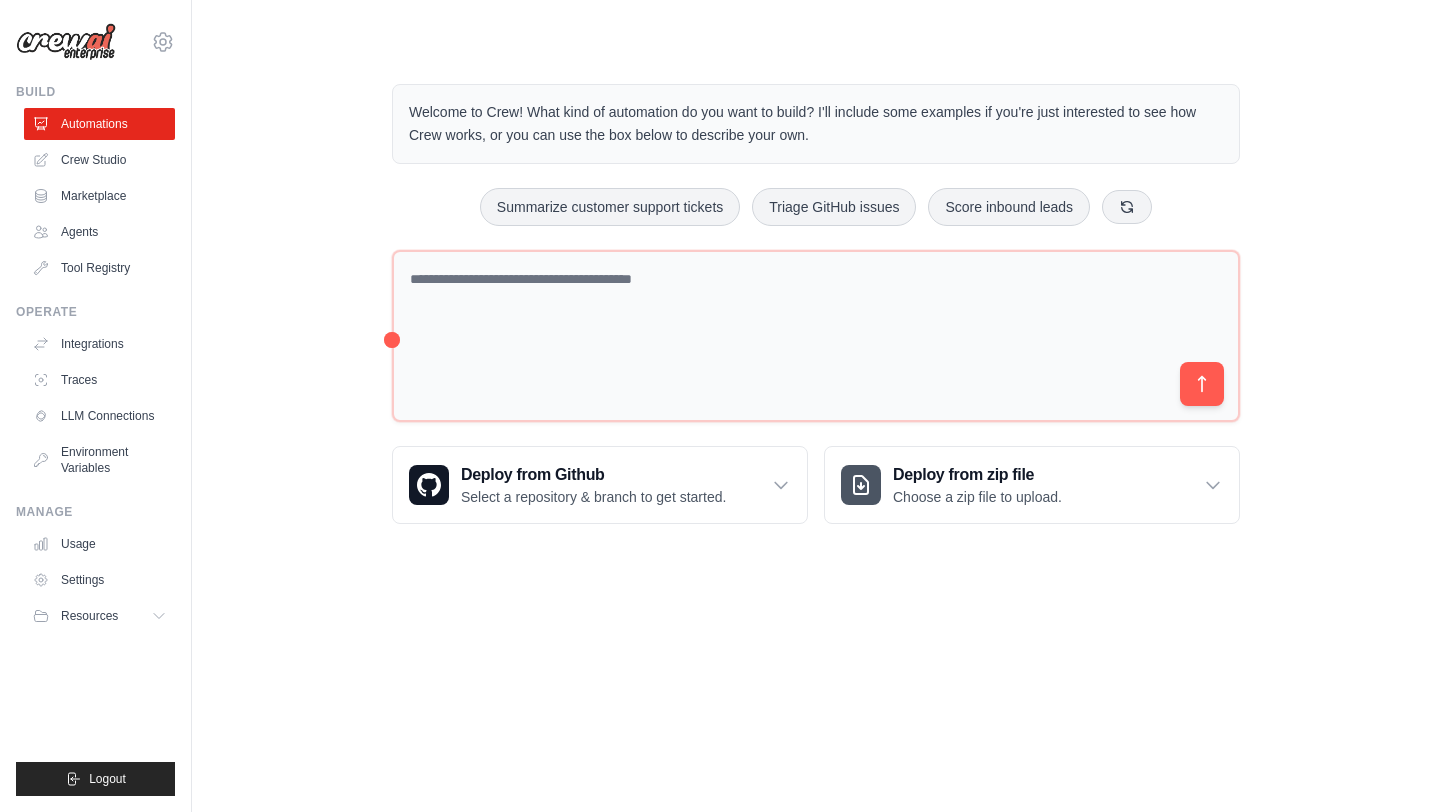scroll, scrollTop: 0, scrollLeft: 0, axis: both 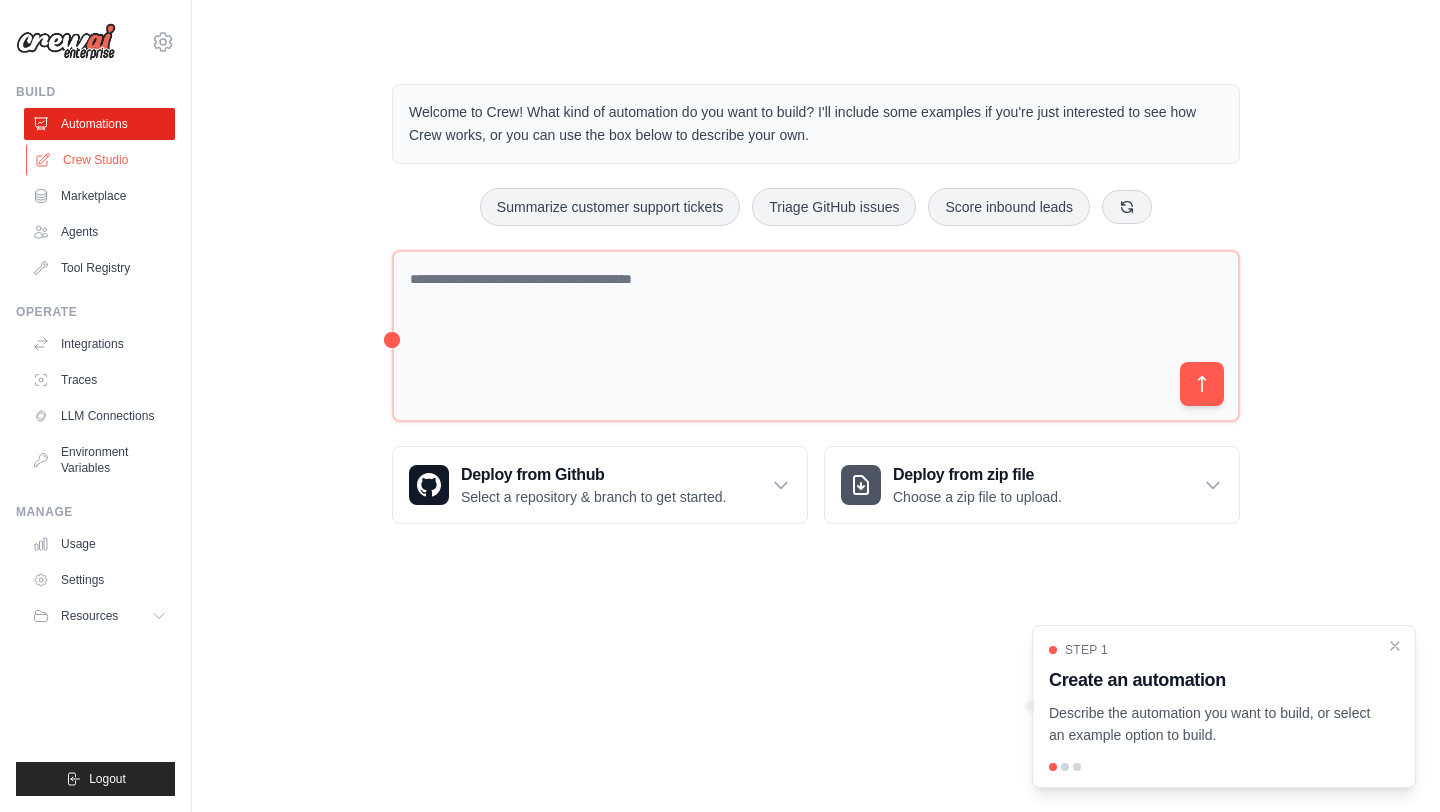 click on "Crew Studio" at bounding box center (101, 160) 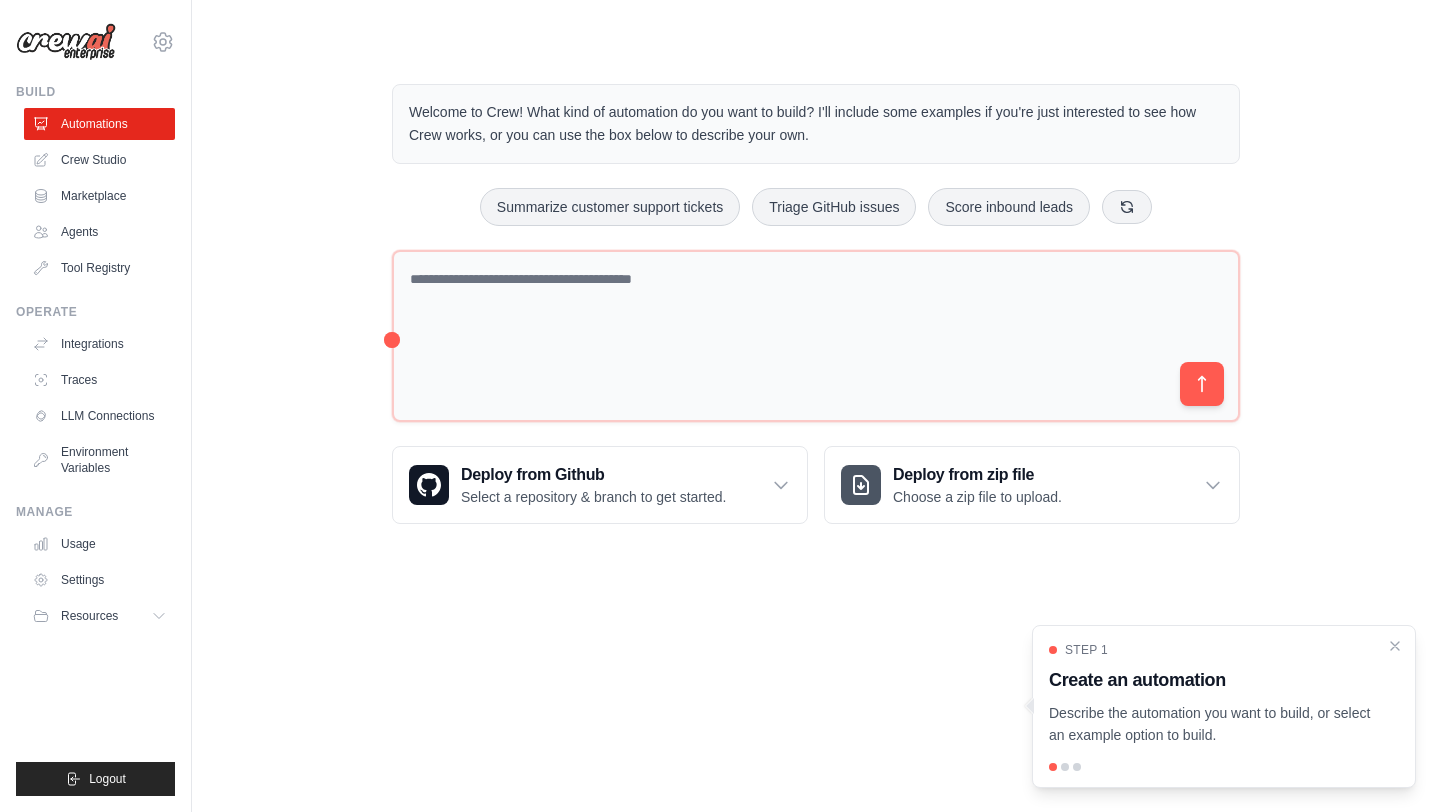 scroll, scrollTop: 0, scrollLeft: 0, axis: both 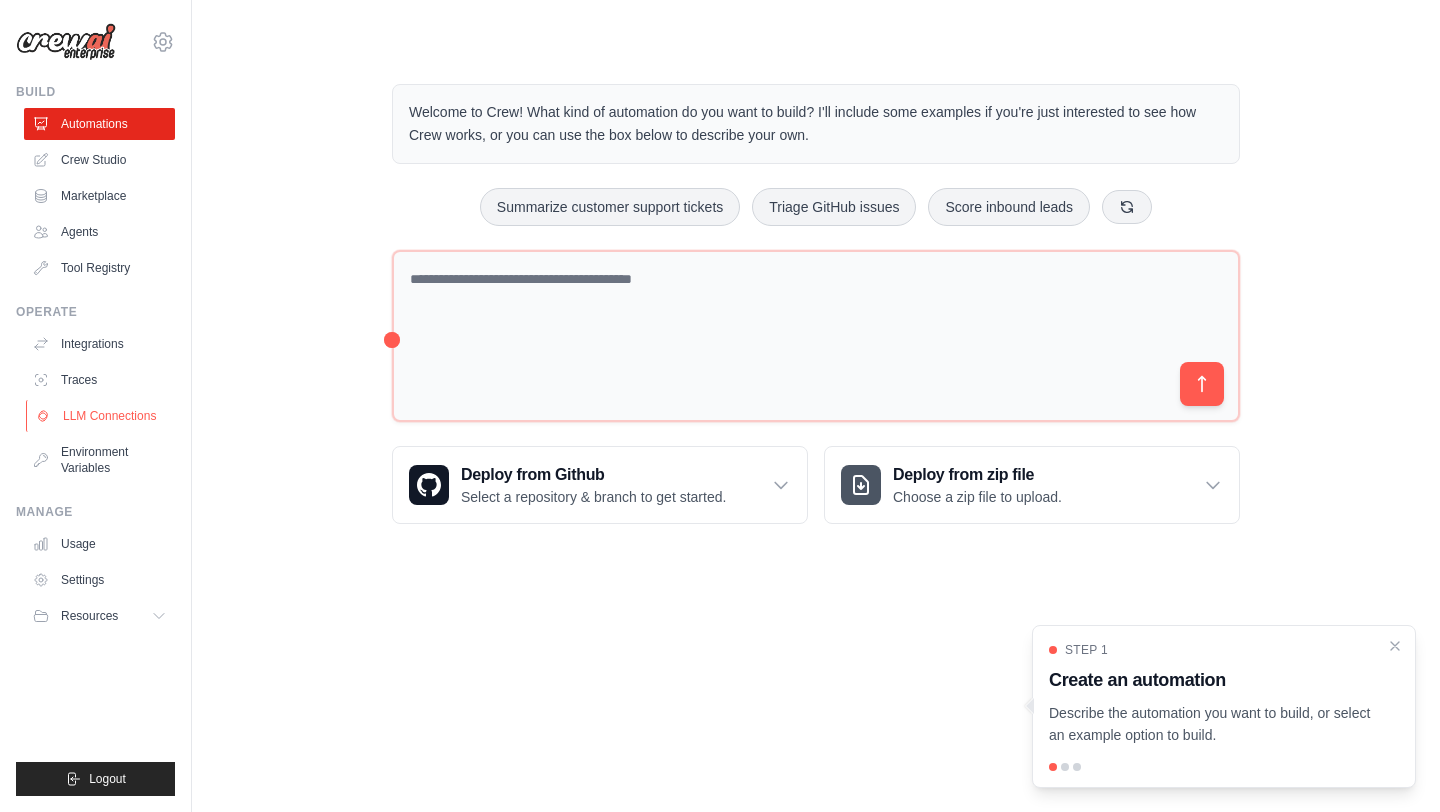 click on "LLM Connections" at bounding box center (101, 416) 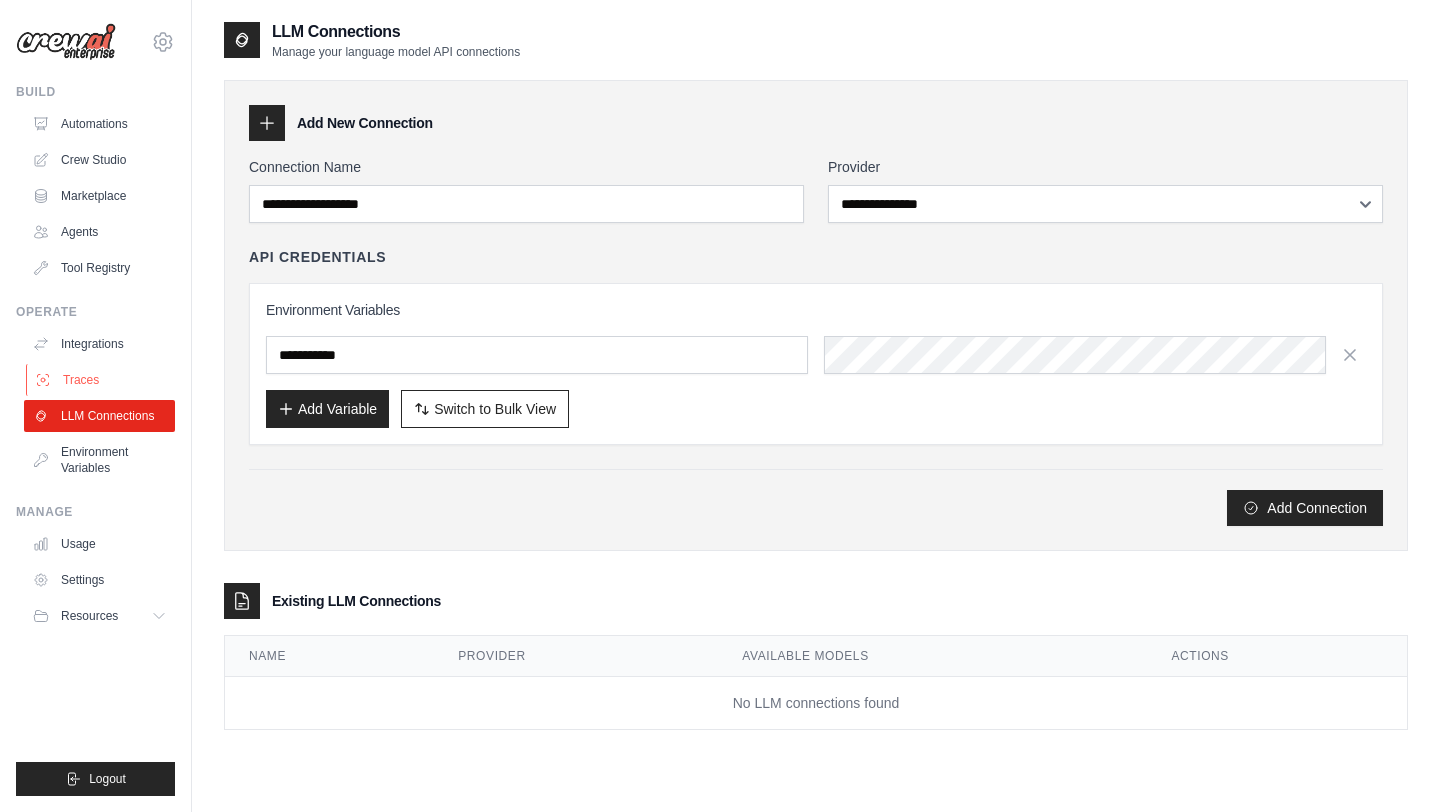 click on "Traces" at bounding box center (101, 380) 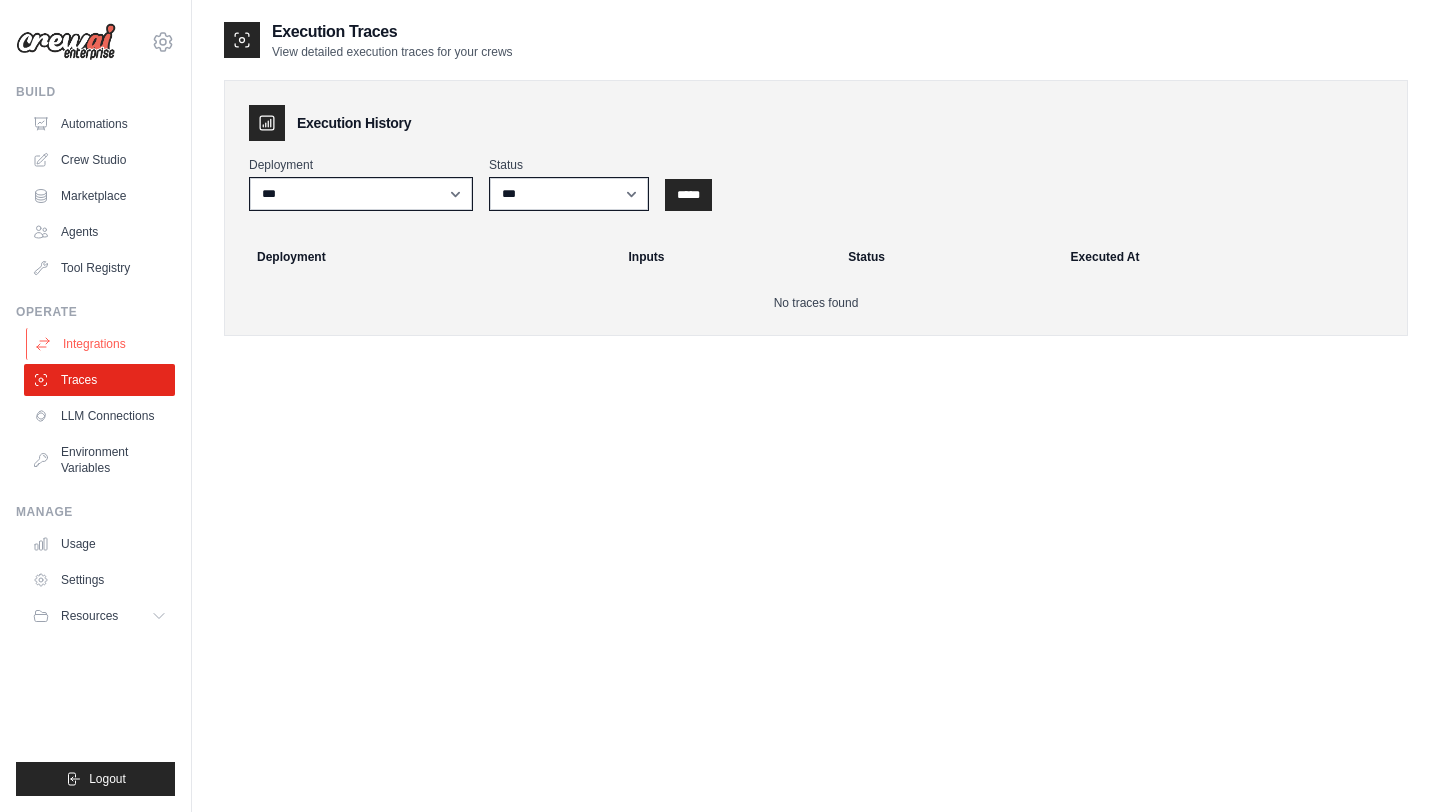 click on "Integrations" at bounding box center (101, 344) 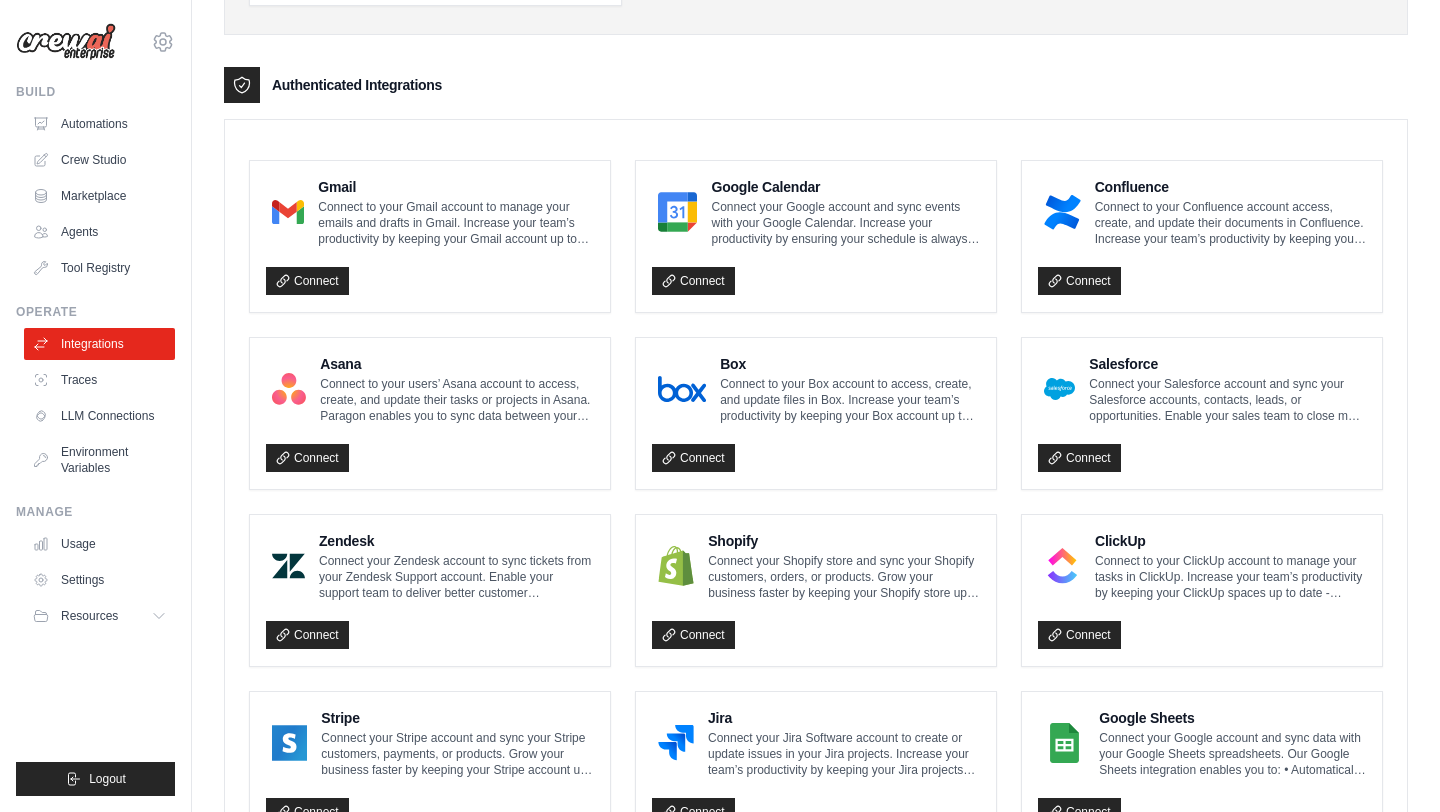 scroll, scrollTop: 514, scrollLeft: 0, axis: vertical 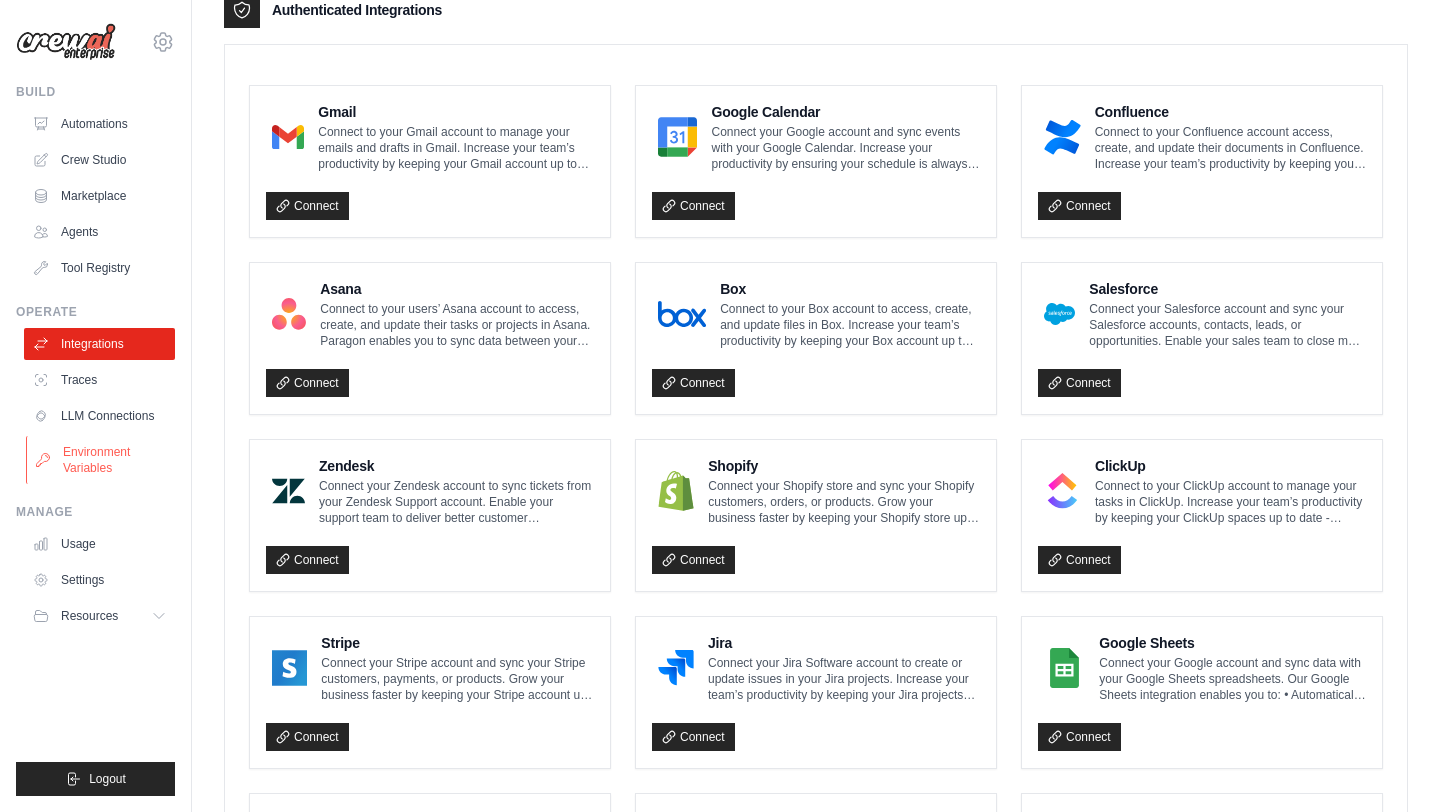 click on "Environment Variables" at bounding box center [101, 460] 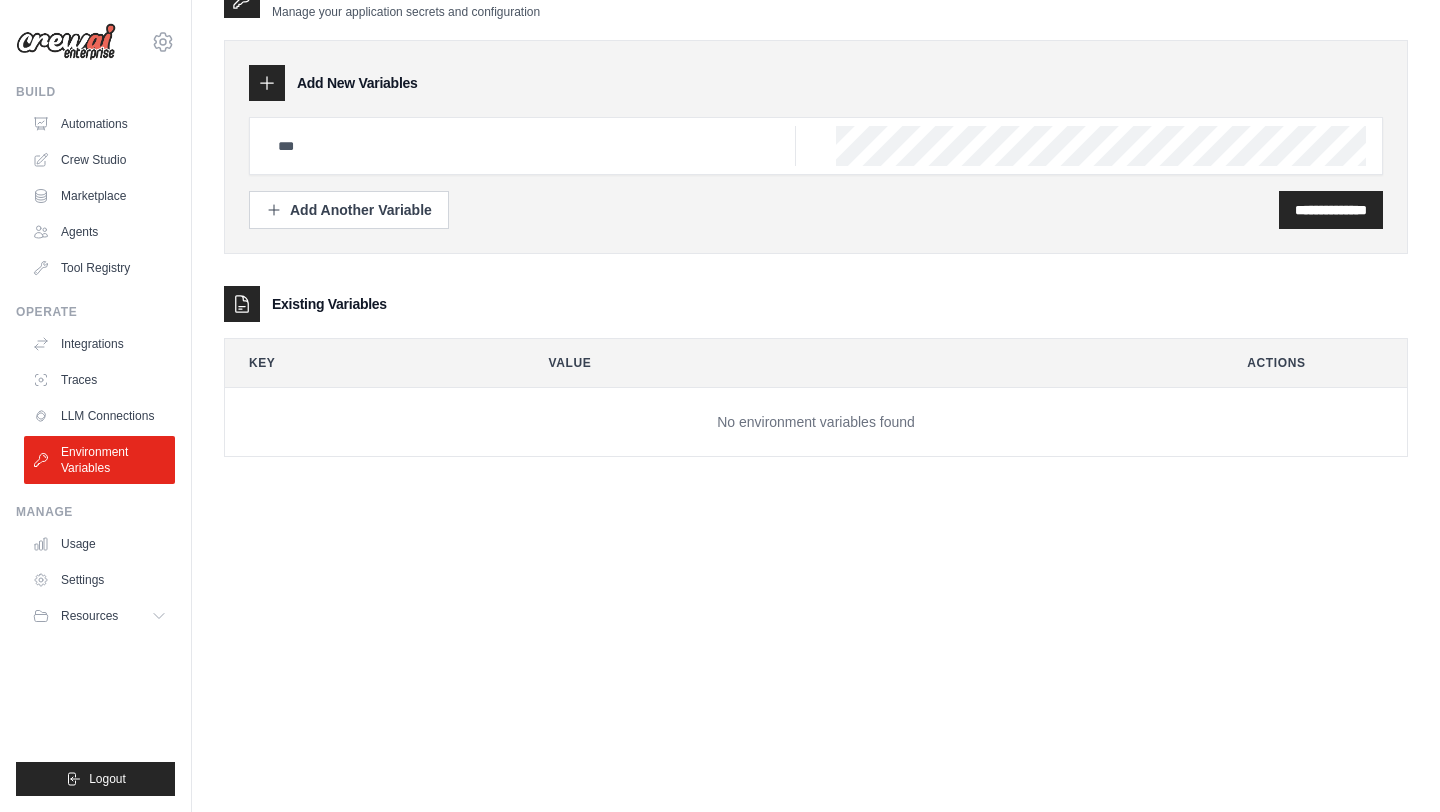 scroll, scrollTop: 0, scrollLeft: 0, axis: both 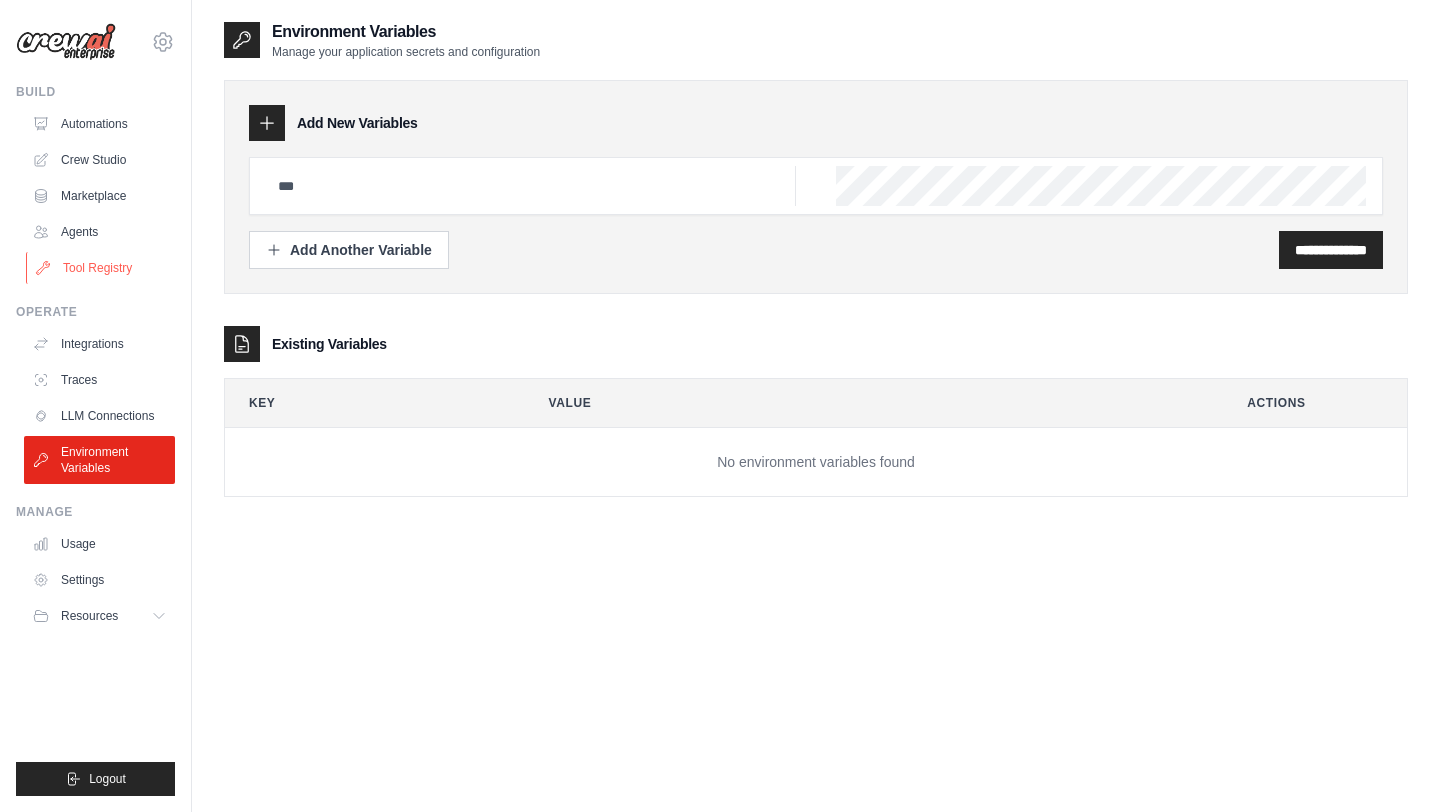click on "Tool Registry" at bounding box center (101, 268) 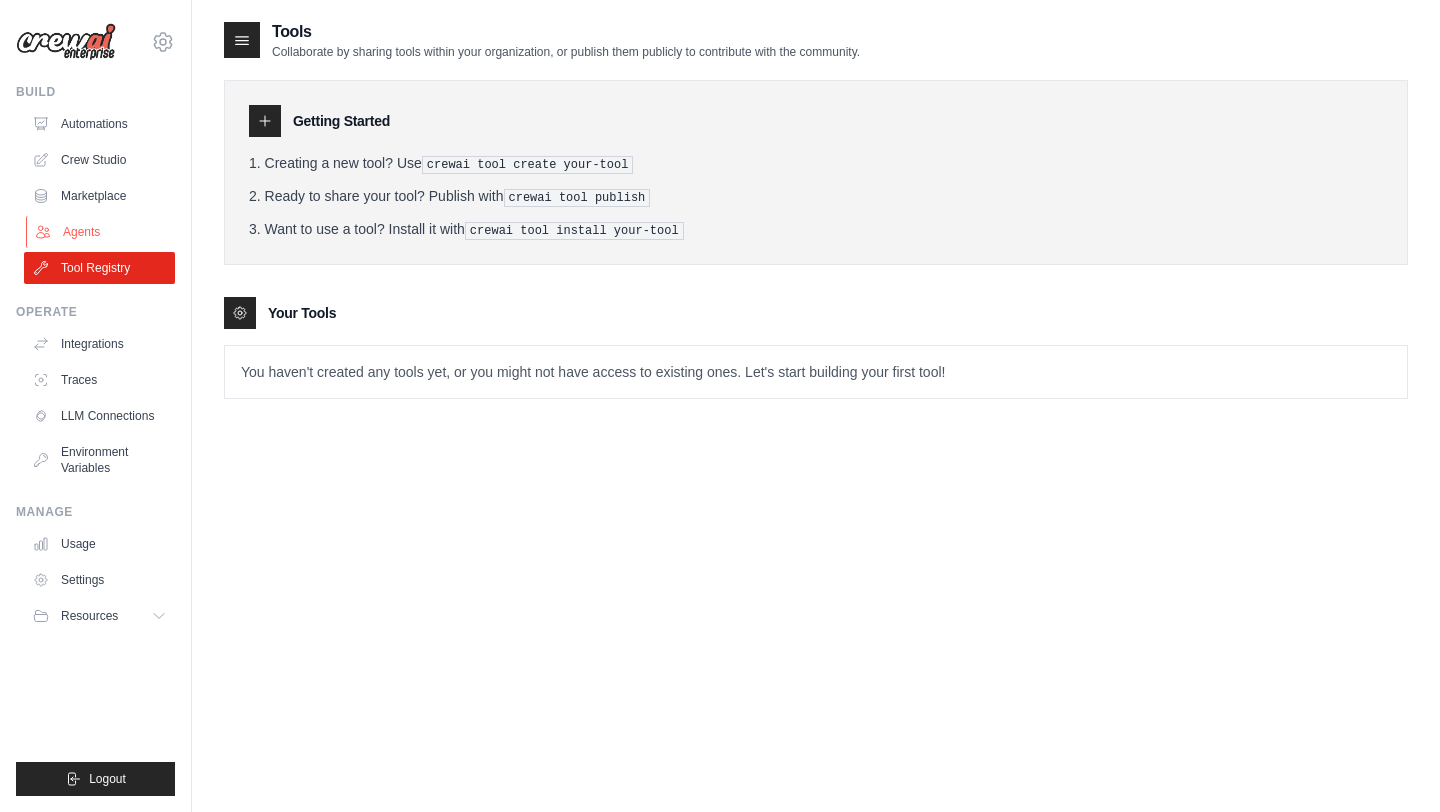 click on "Agents" at bounding box center (101, 232) 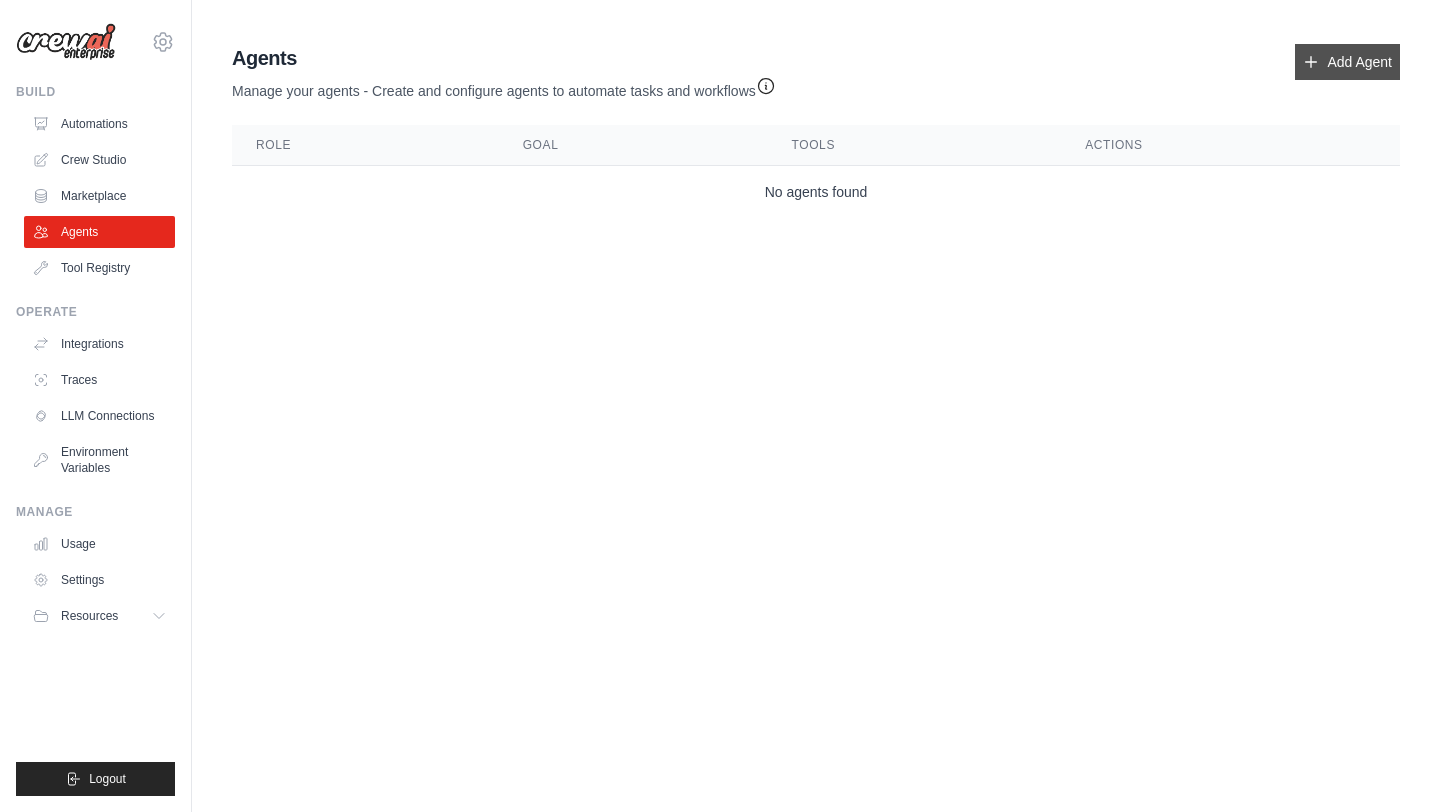 click on "Add Agent" at bounding box center [1347, 62] 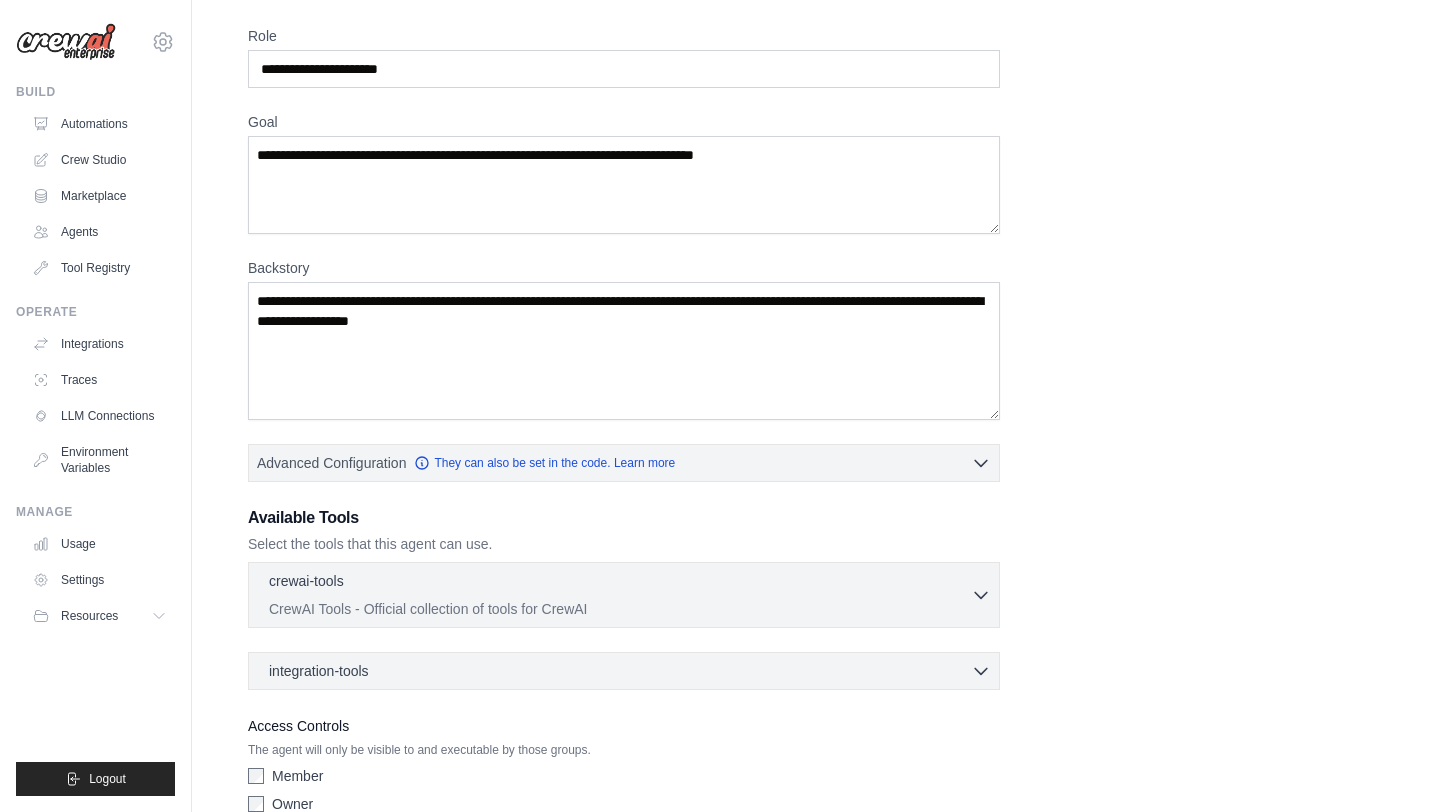 scroll, scrollTop: 171, scrollLeft: 0, axis: vertical 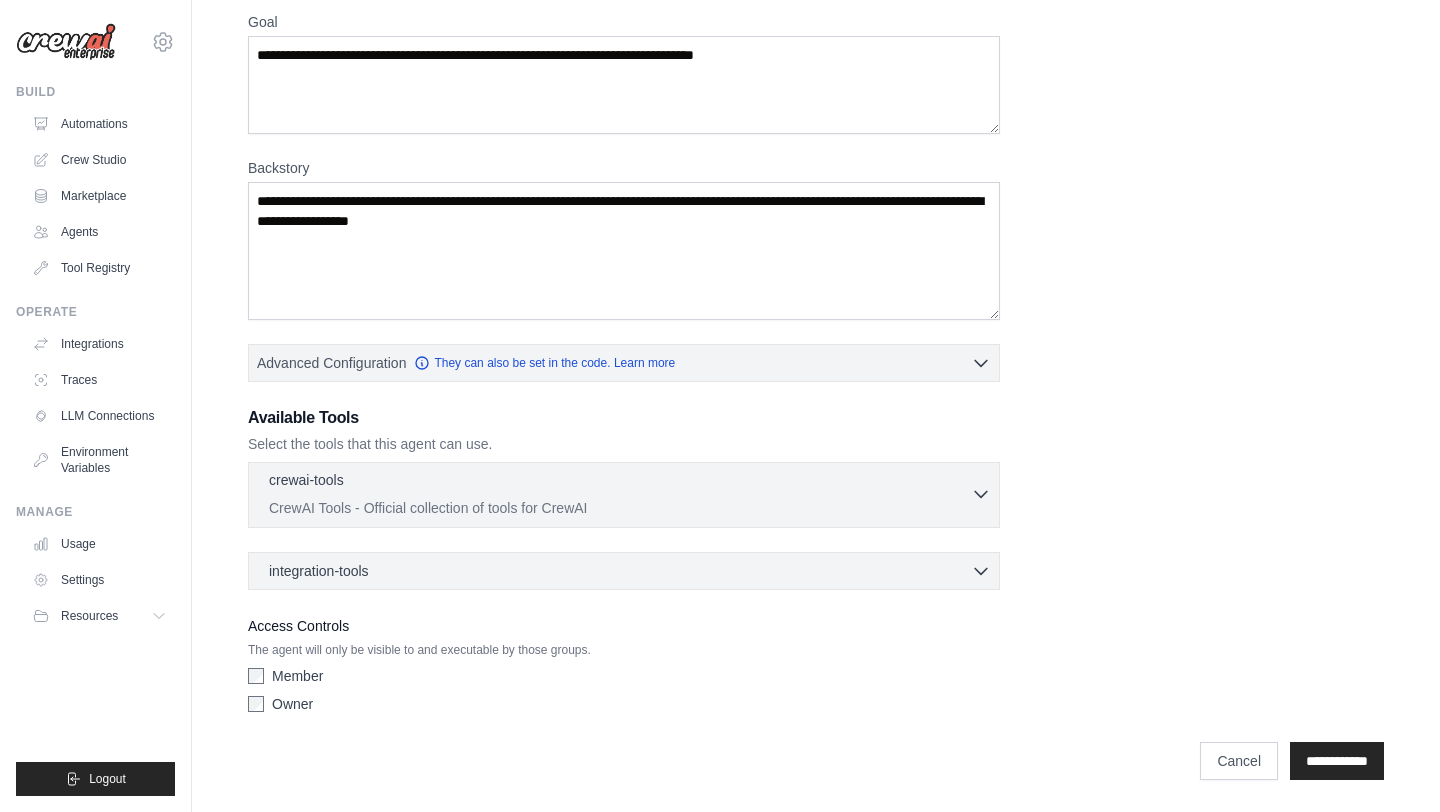 click on "crewai-tools
0 selected" at bounding box center (620, 482) 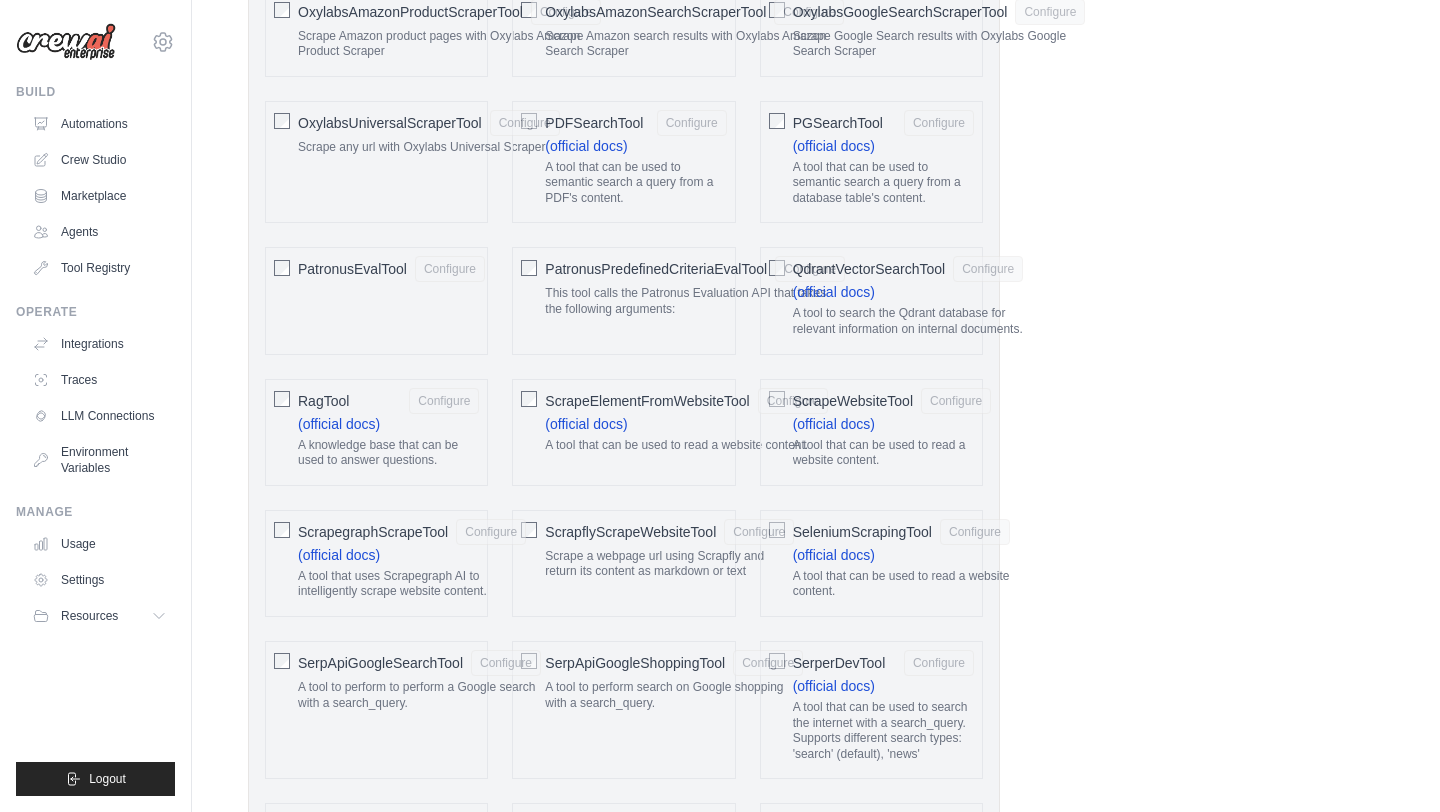scroll, scrollTop: 2686, scrollLeft: 0, axis: vertical 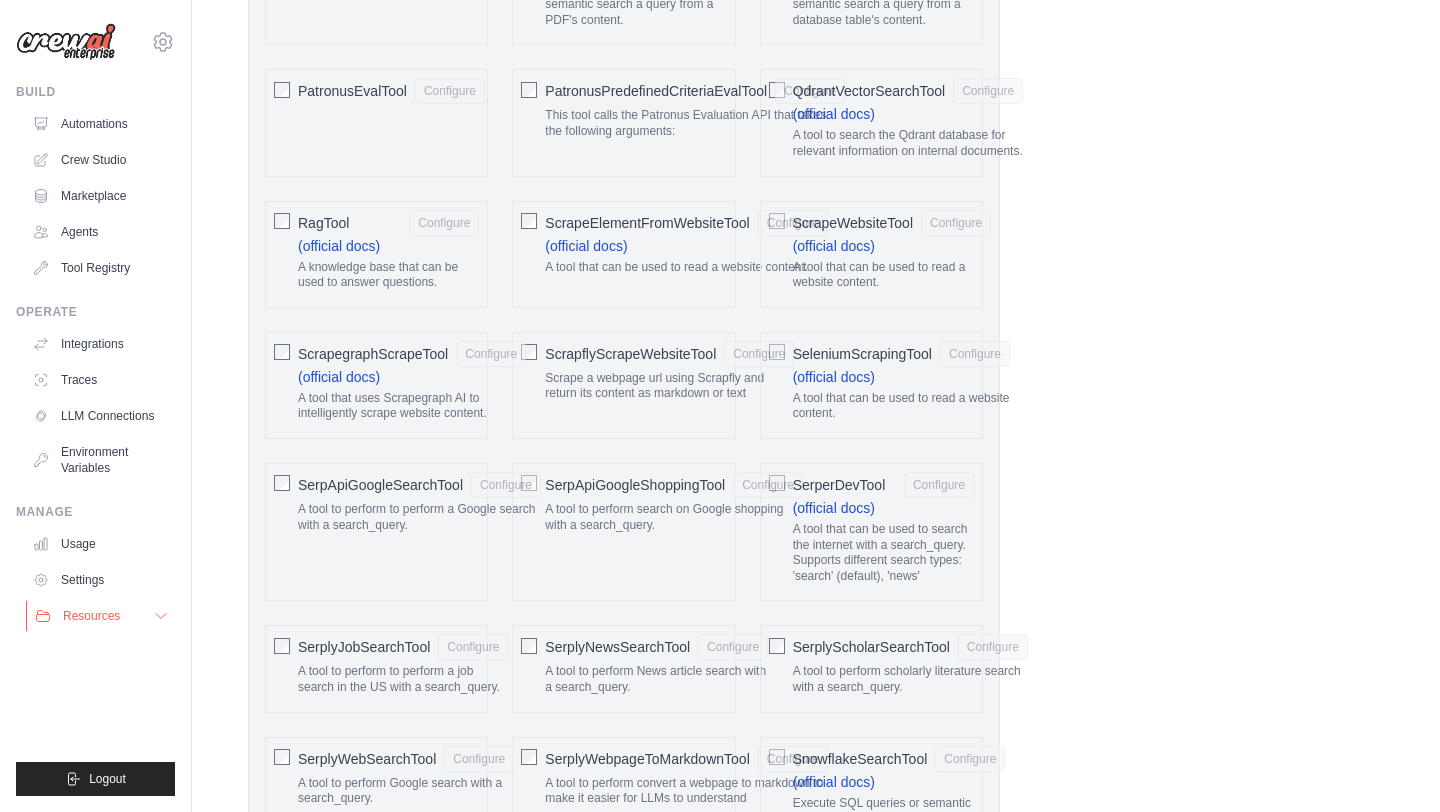 click on "Resources" at bounding box center [91, 616] 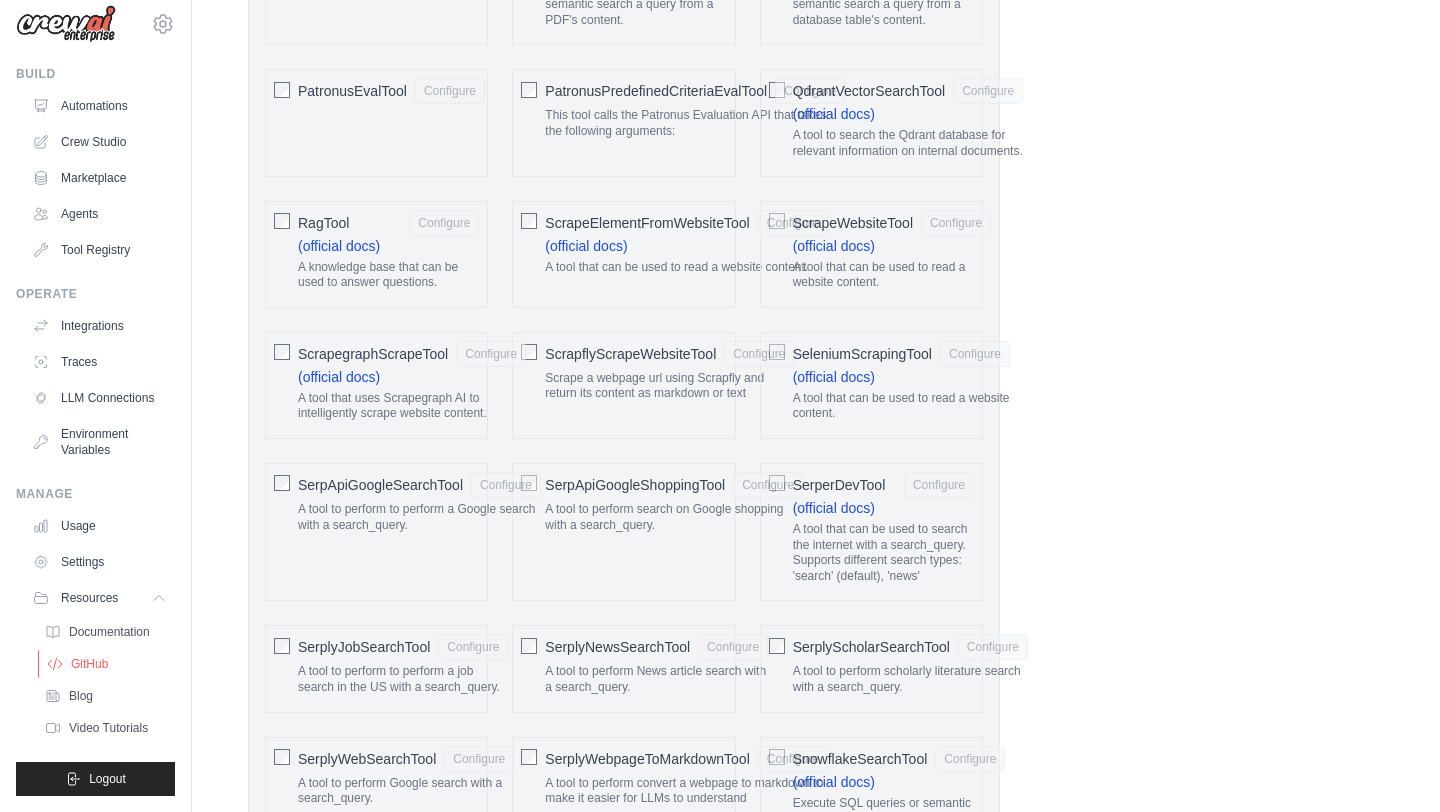 scroll, scrollTop: 0, scrollLeft: 0, axis: both 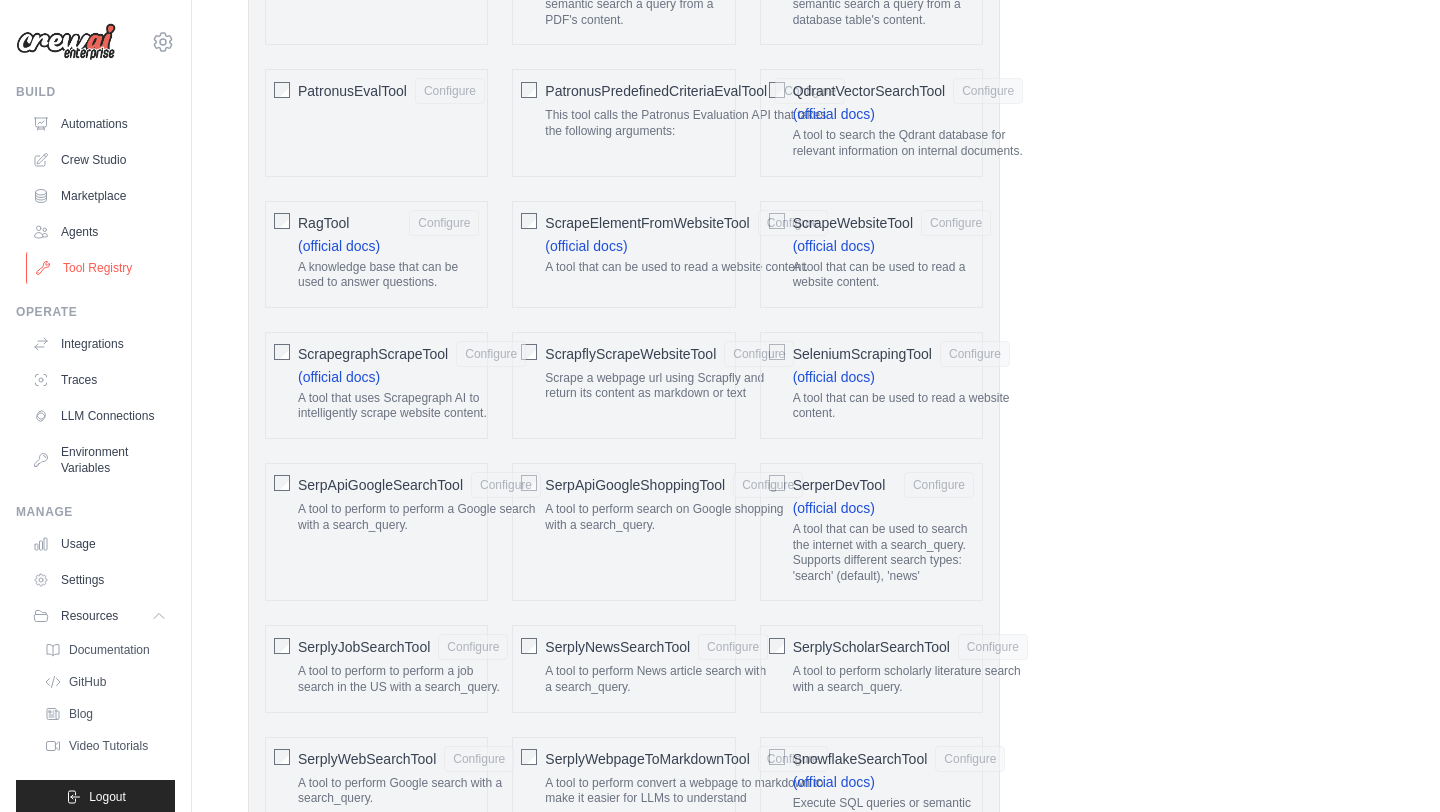 click on "Tool Registry" at bounding box center (101, 268) 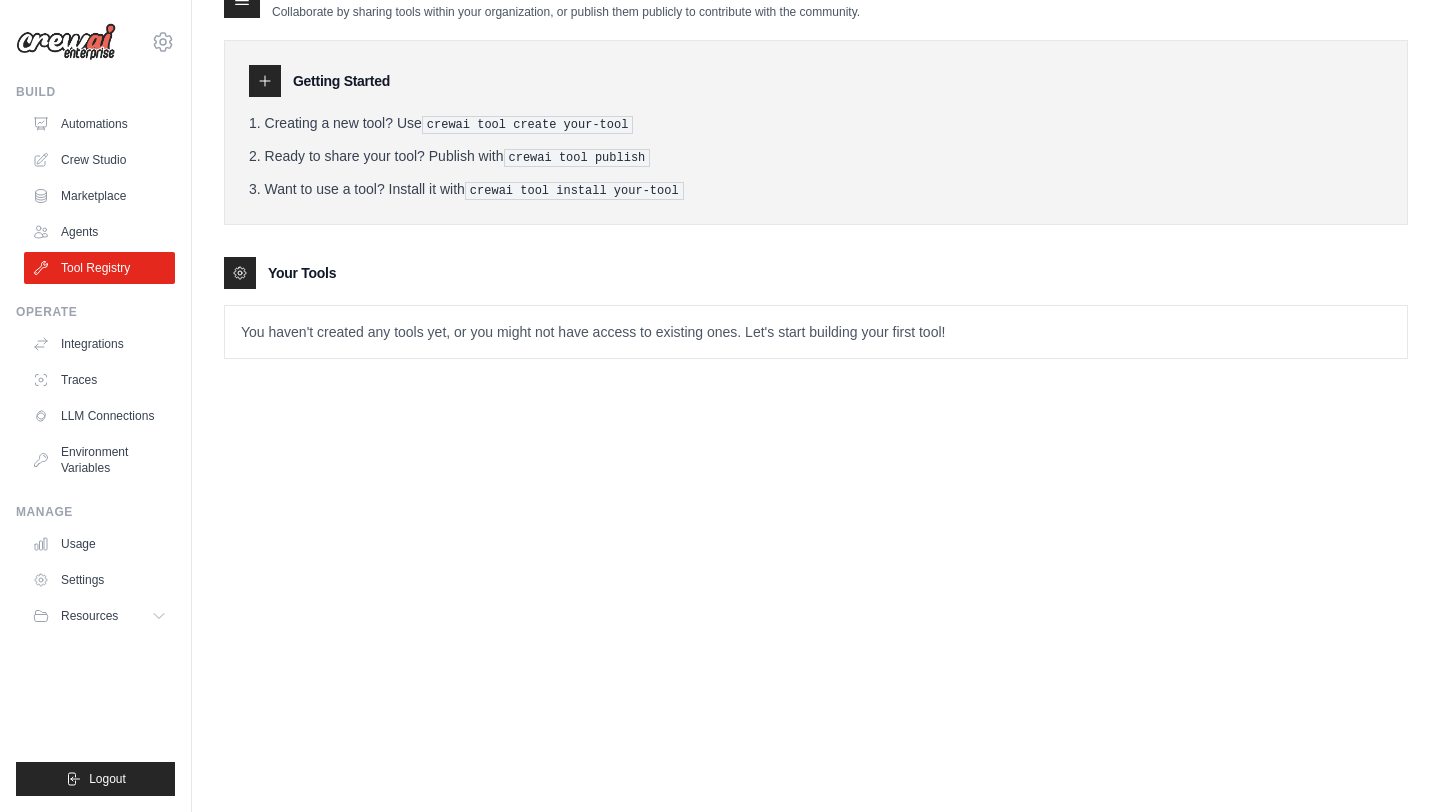scroll, scrollTop: 0, scrollLeft: 0, axis: both 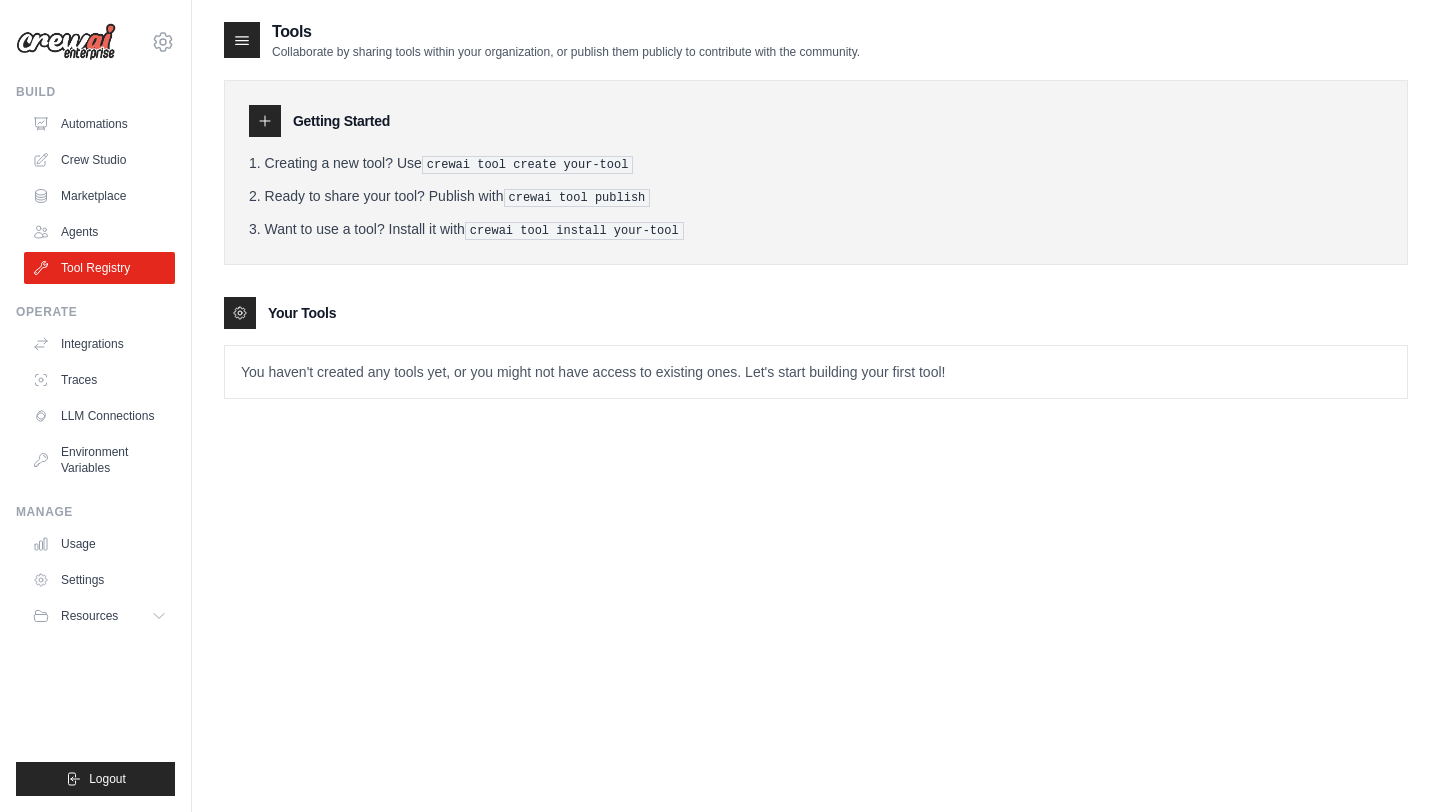 click on "You haven't created any tools yet, or you might not have access to
existing ones. Let's start building your first tool!" at bounding box center (816, 372) 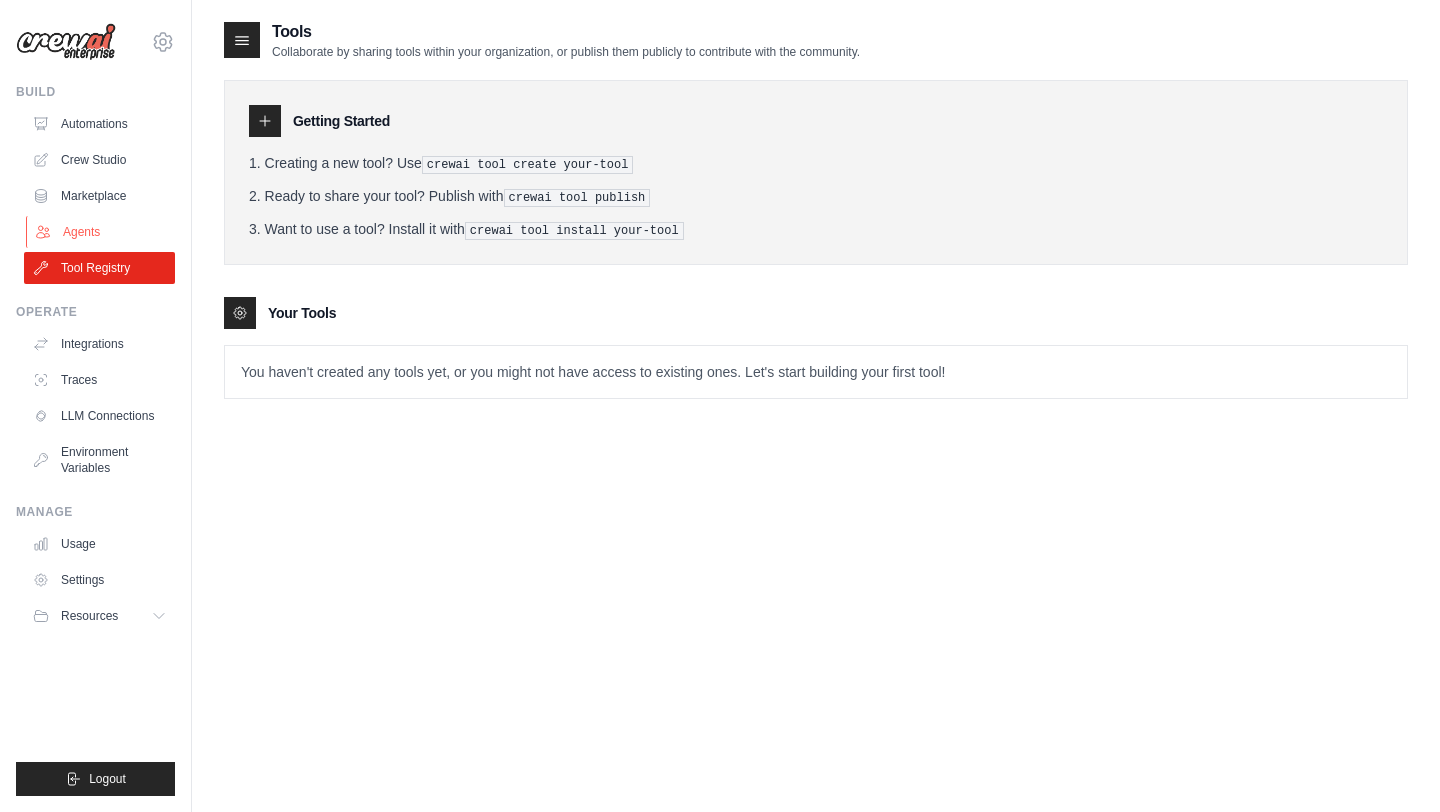 click on "Agents" at bounding box center [101, 232] 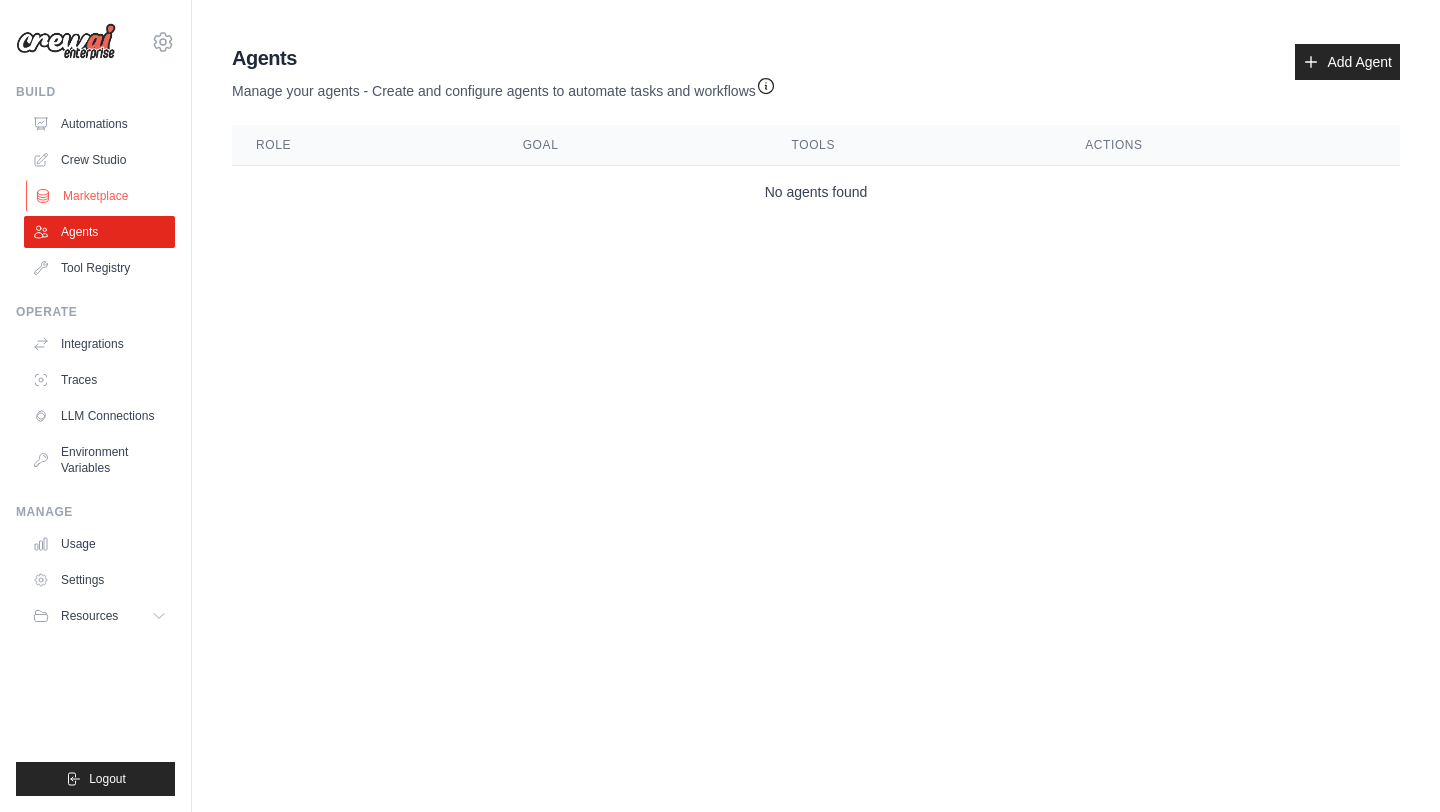 click on "Marketplace" at bounding box center (101, 196) 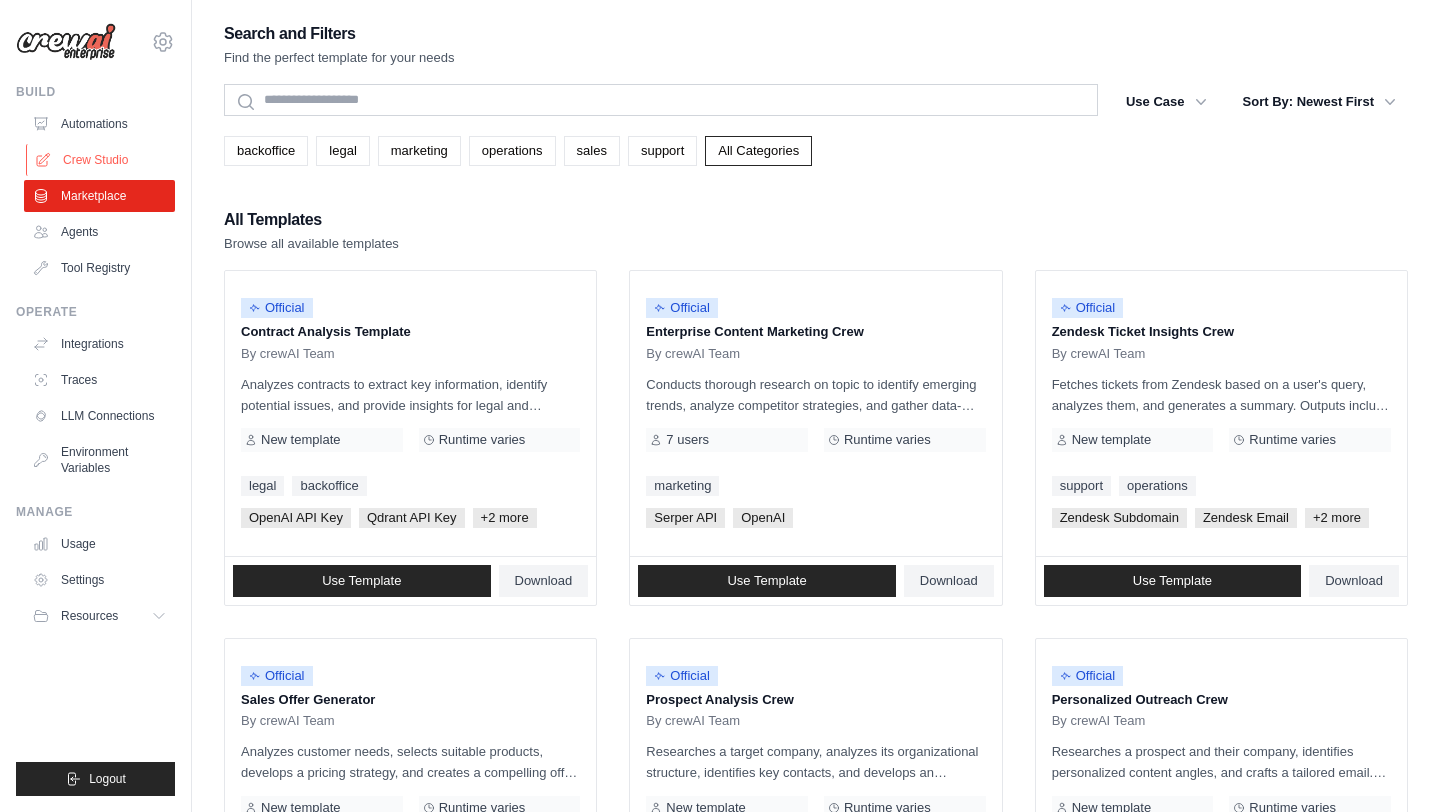 click on "Crew Studio" at bounding box center (101, 160) 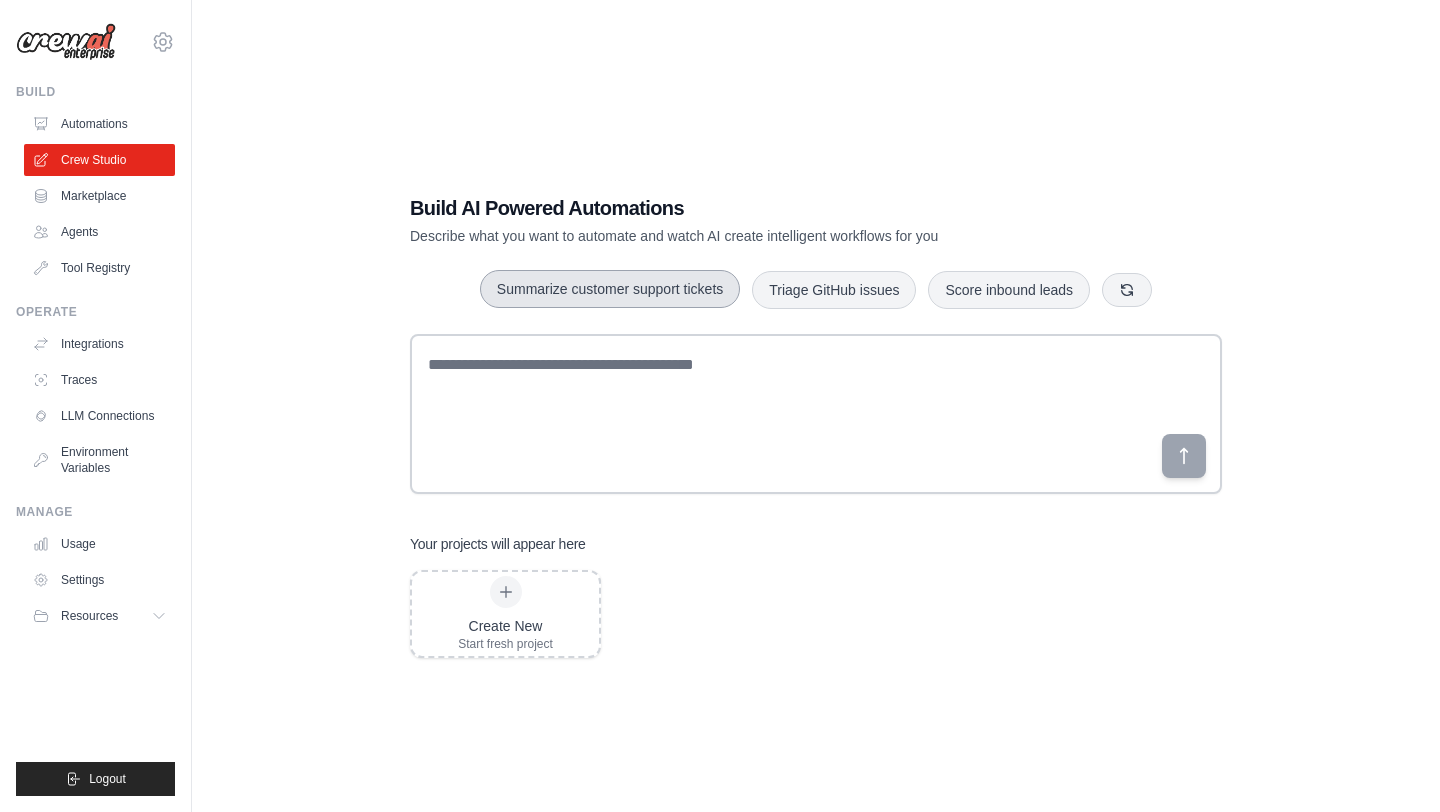 scroll, scrollTop: 0, scrollLeft: 0, axis: both 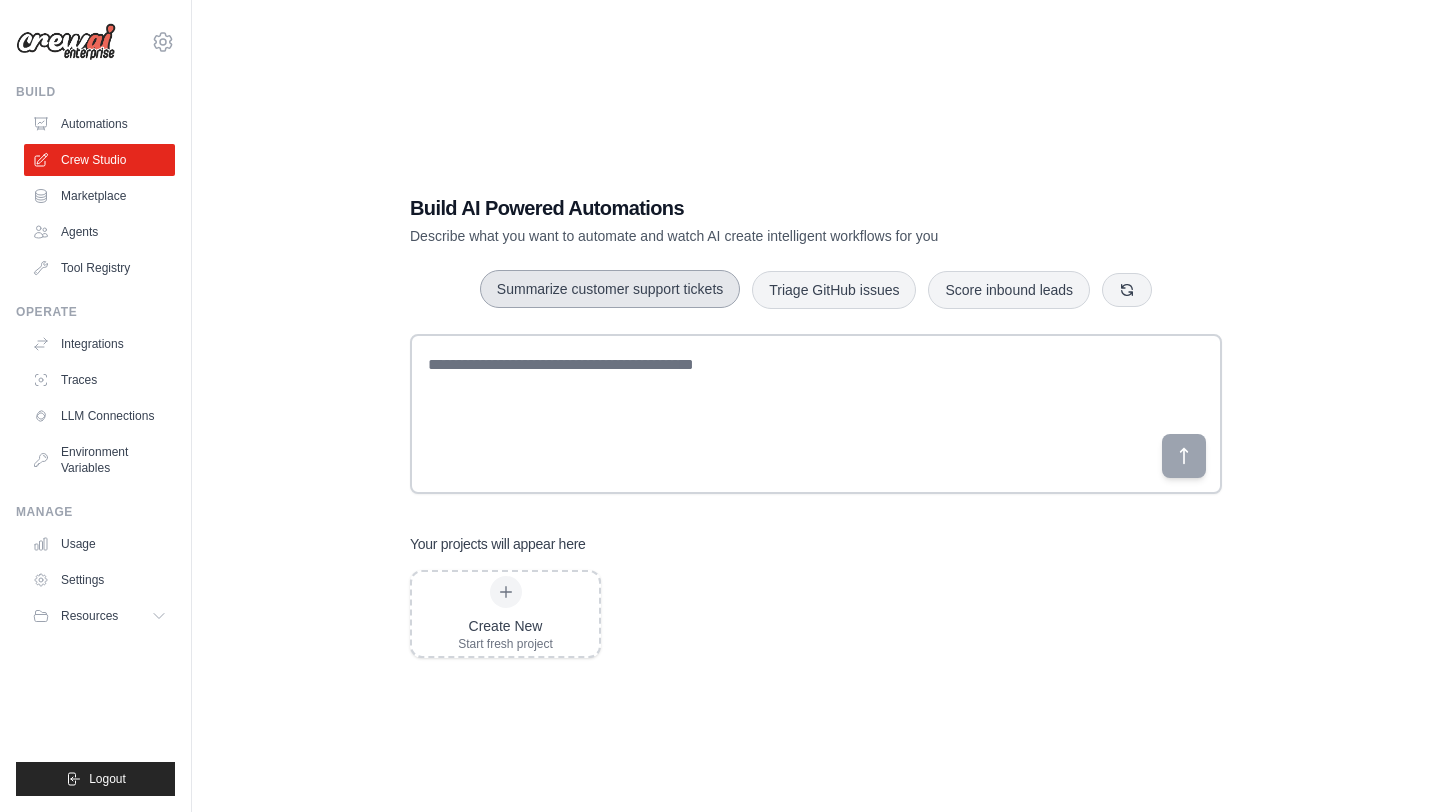 click on "Summarize customer support tickets" at bounding box center [610, 289] 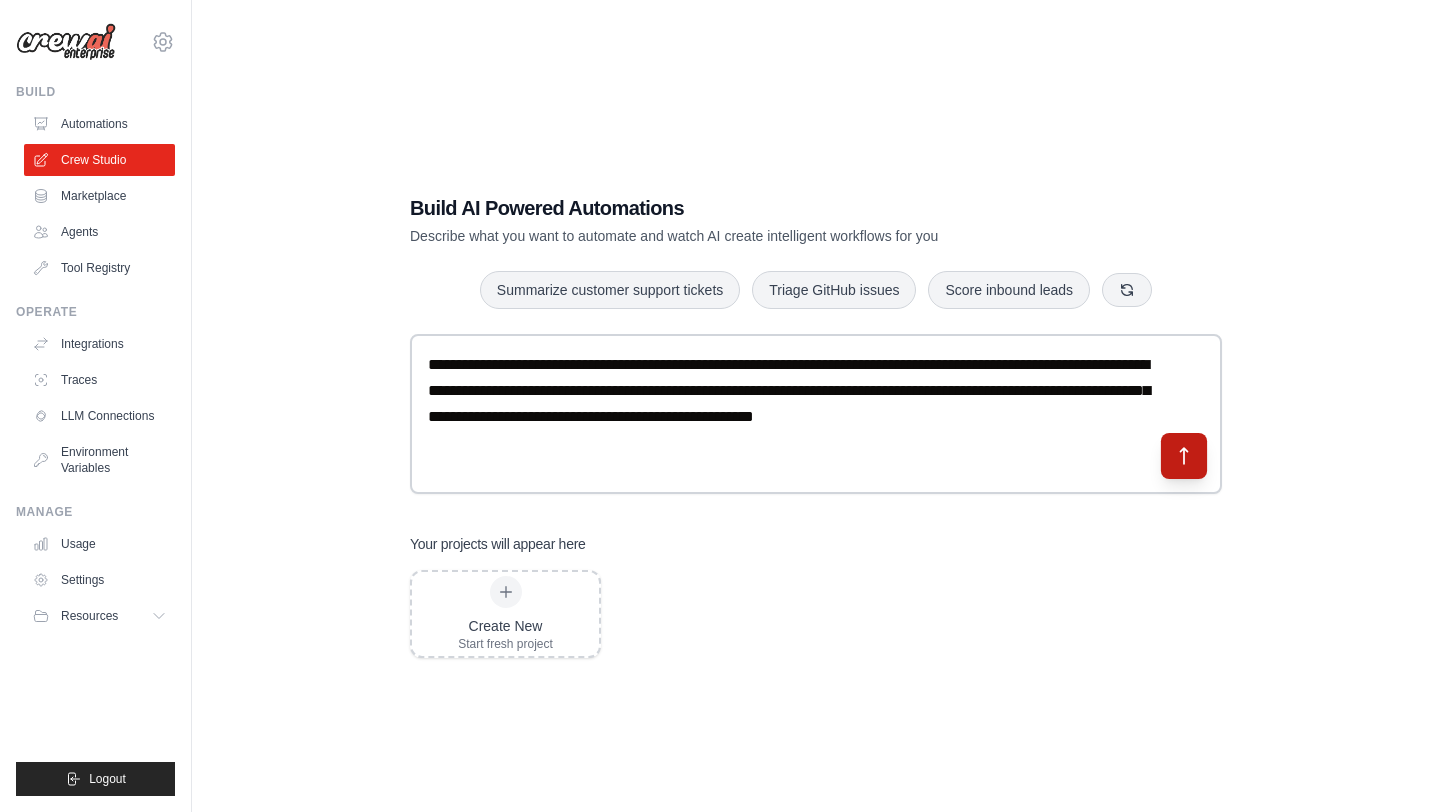 click 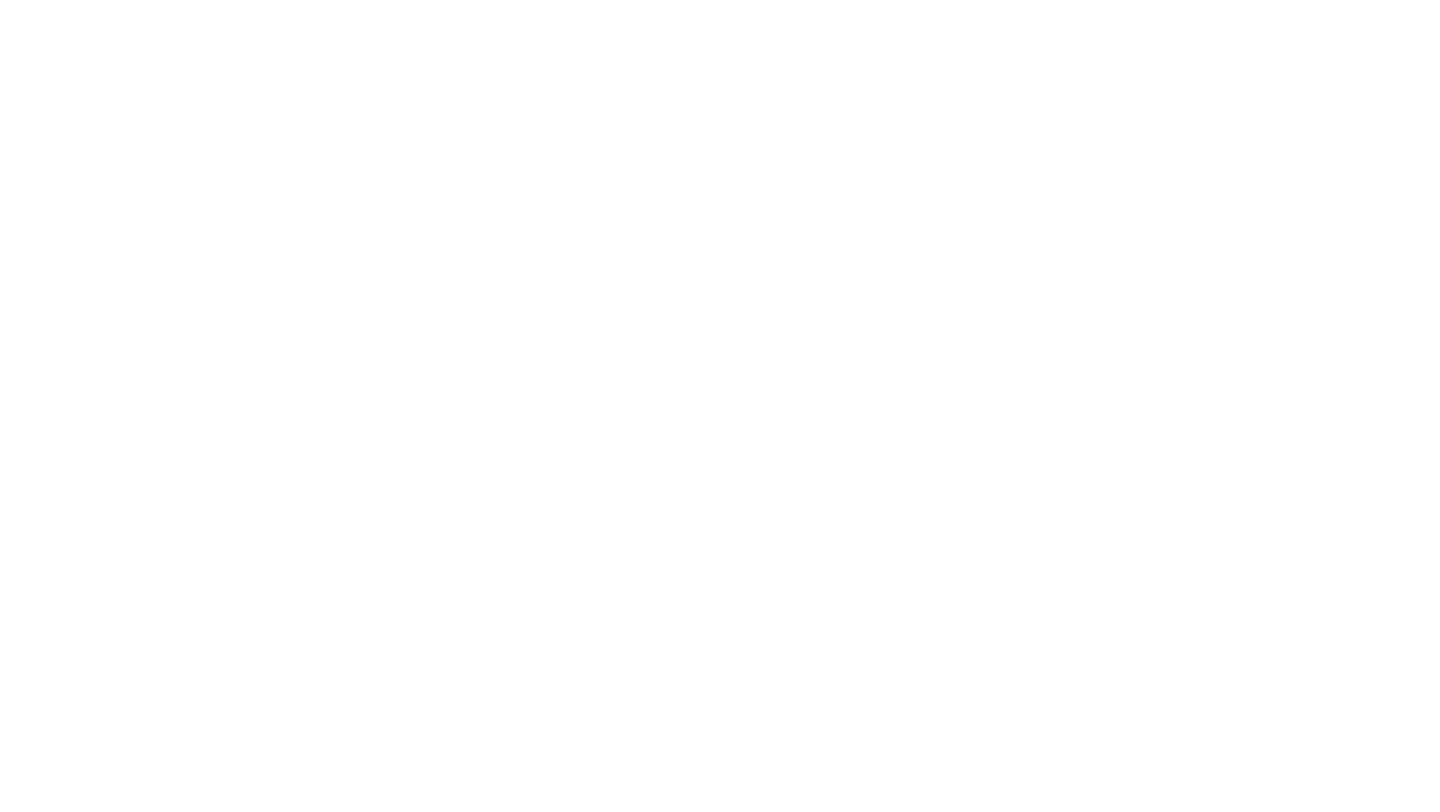scroll, scrollTop: 0, scrollLeft: 0, axis: both 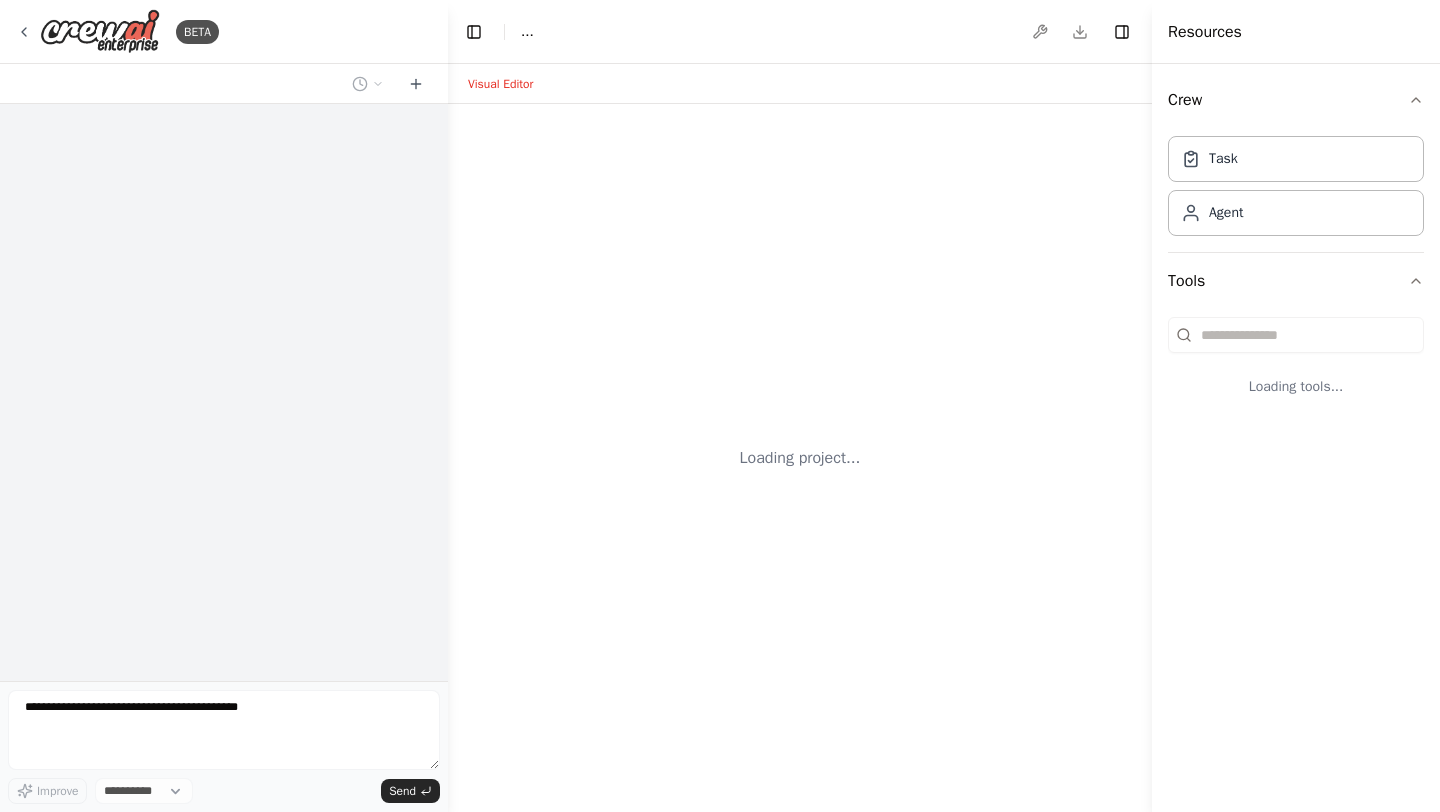 select on "****" 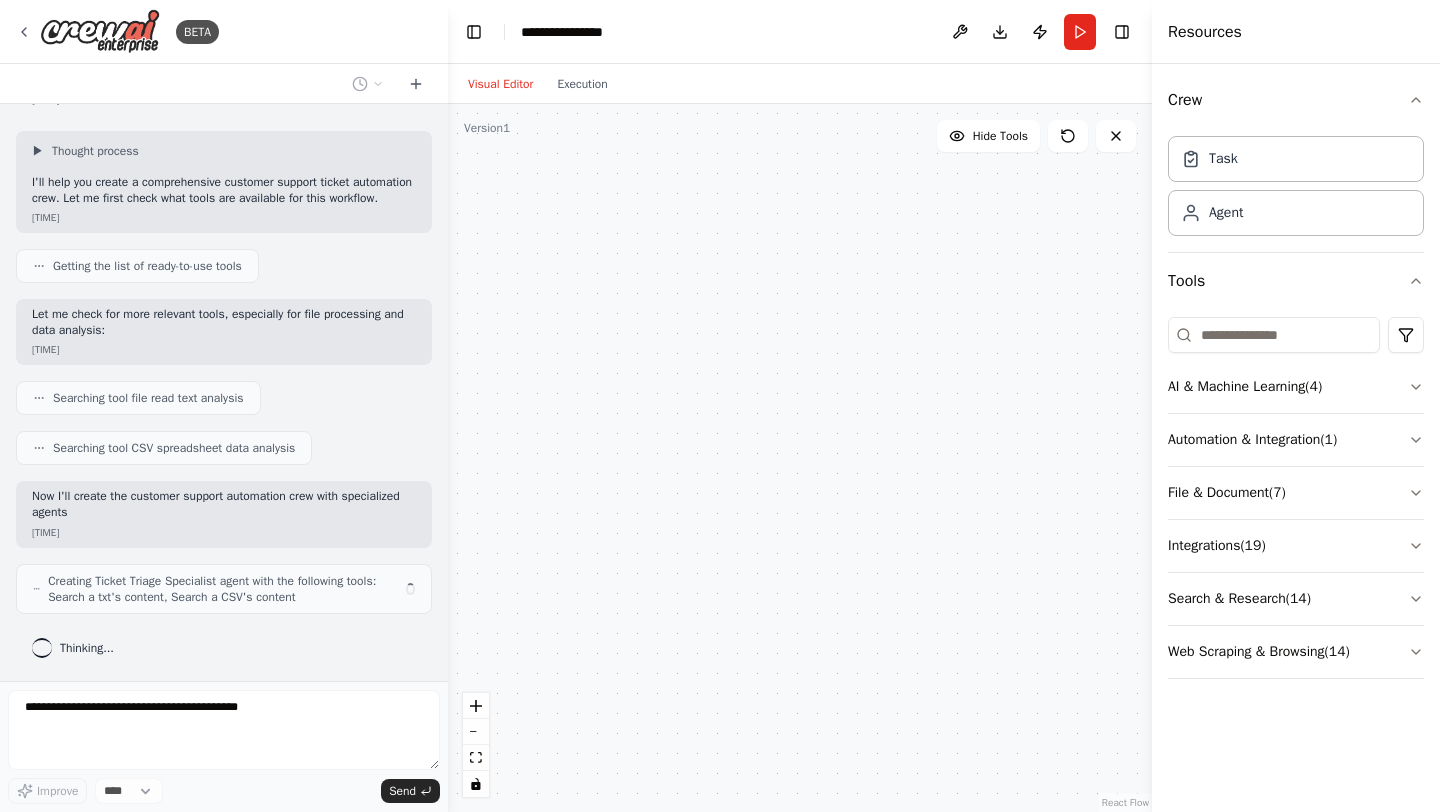 scroll, scrollTop: 134, scrollLeft: 0, axis: vertical 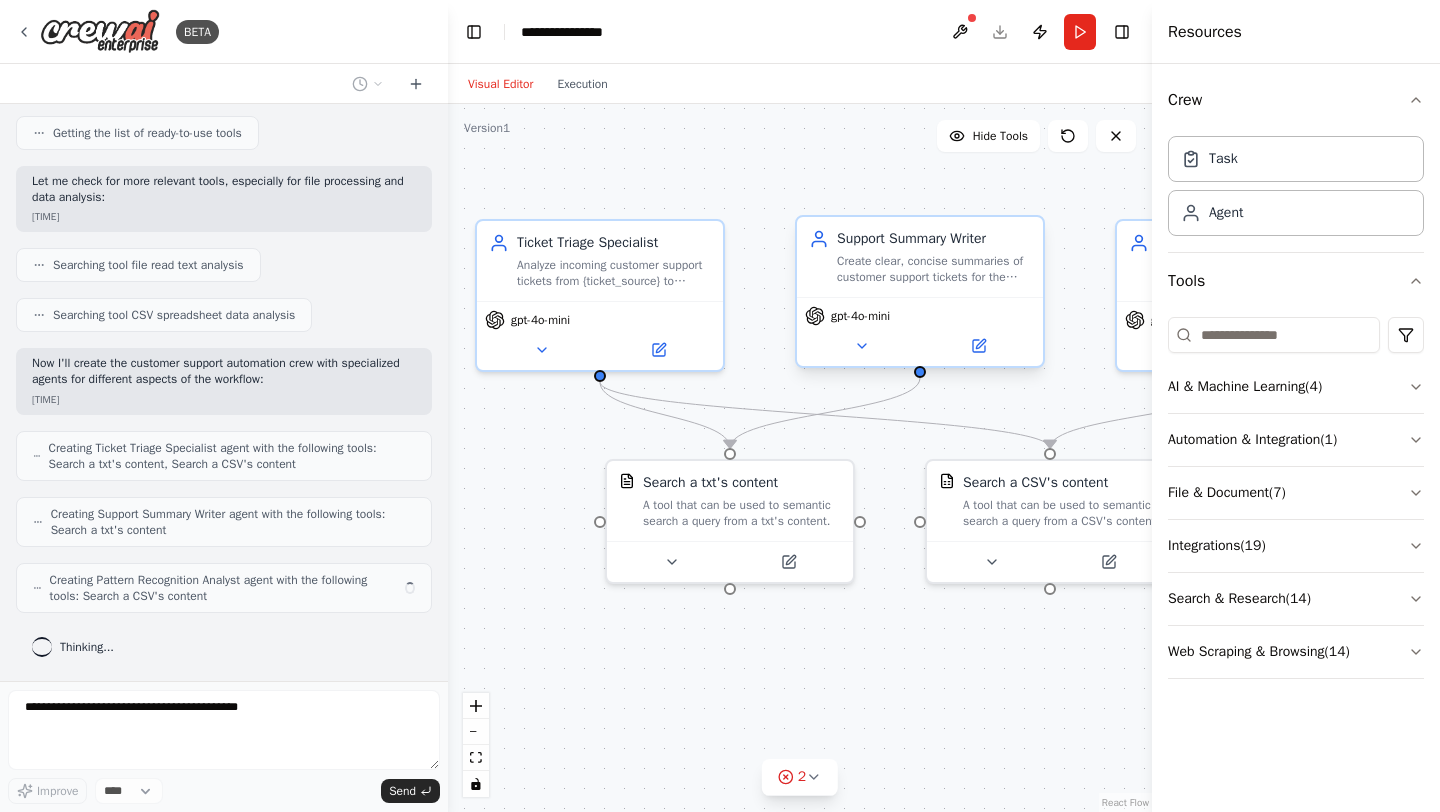 drag, startPoint x: 924, startPoint y: 307, endPoint x: 851, endPoint y: 321, distance: 74.330345 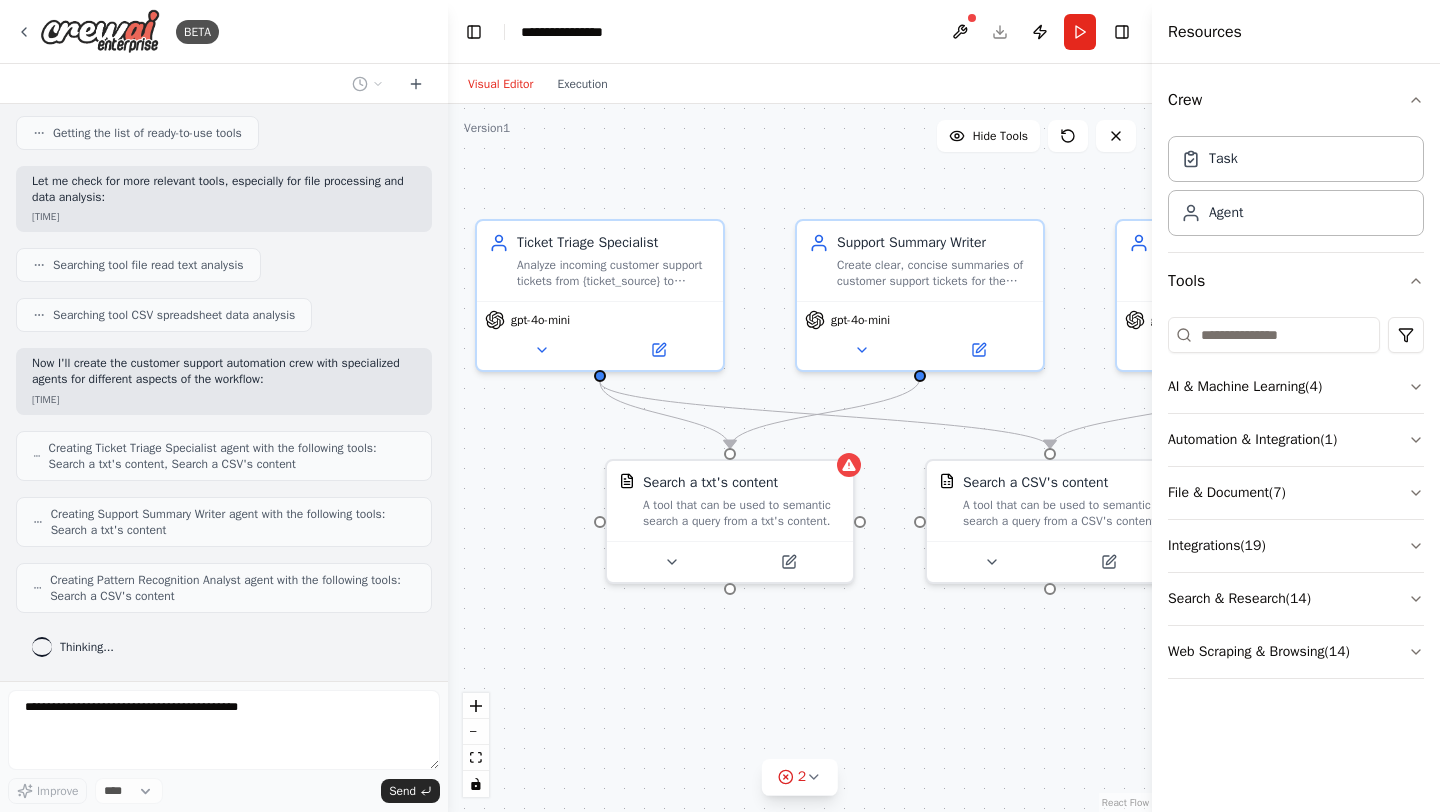 click on ".deletable-edge-delete-btn {
width: 20px;
height: 20px;
border: 0px solid #ffffff;
color: #6b7280;
background-color: #f8fafc;
cursor: pointer;
border-radius: 50%;
font-size: 12px;
padding: 3px;
display: flex;
align-items: center;
justify-content: center;
transition: all 0.2s cubic-bezier(0.4, 0, 0.2, 1);
box-shadow: 0 2px 4px rgba(0, 0, 0, 0.1);
}
.deletable-edge-delete-btn:hover {
background-color: #ef4444;
color: #ffffff;
border-color: #dc2626;
transform: scale(1.1);
box-shadow: 0 4px 12px rgba(239, 68, 68, 0.4);
}
.deletable-edge-delete-btn:active {
transform: scale(0.95);
box-shadow: 0 2px 4px rgba(239, 68, 68, 0.3);
}
Ticket Triage Specialist gpt-4o-mini Search a txt's content" at bounding box center (800, 458) 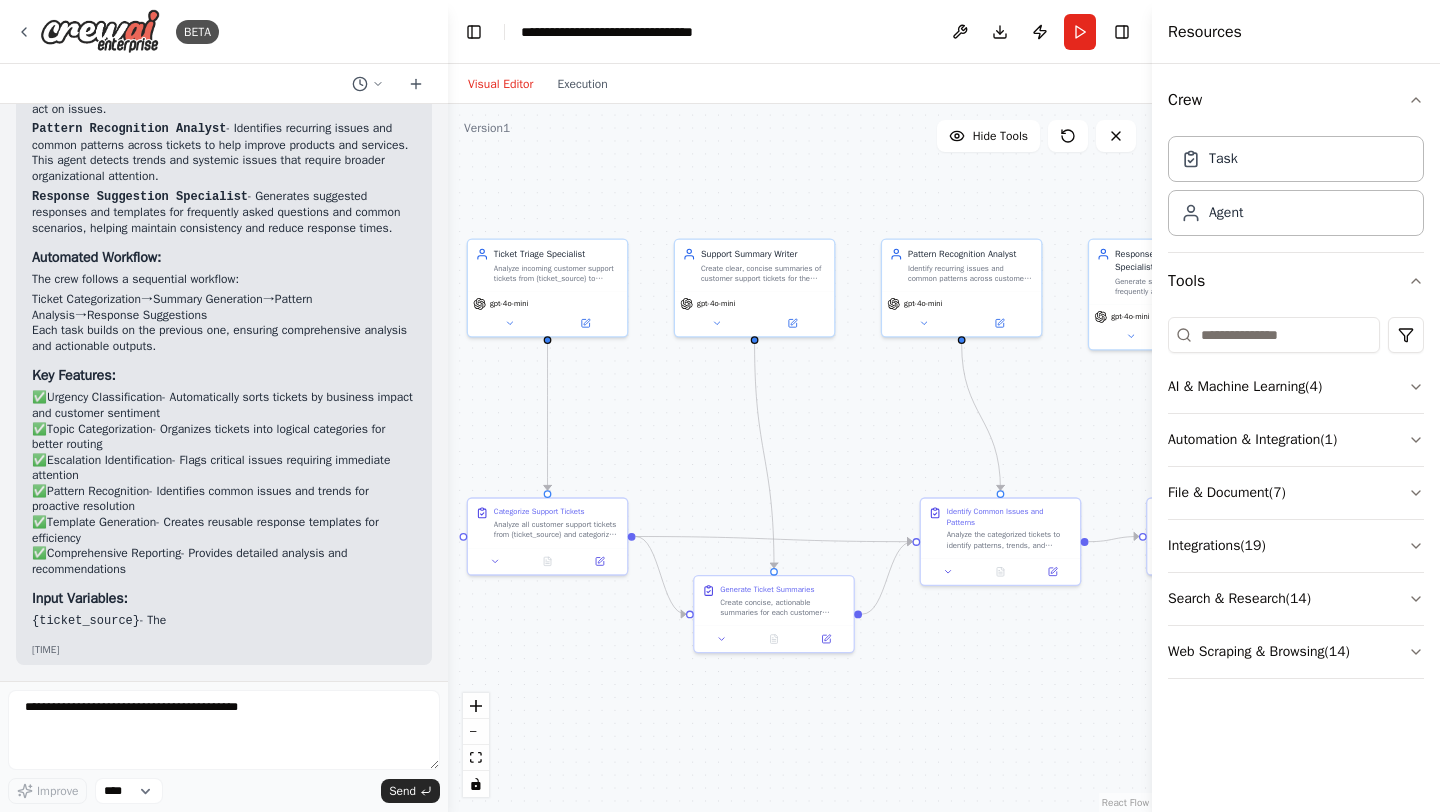 drag, startPoint x: 767, startPoint y: 475, endPoint x: 669, endPoint y: 407, distance: 119.28118 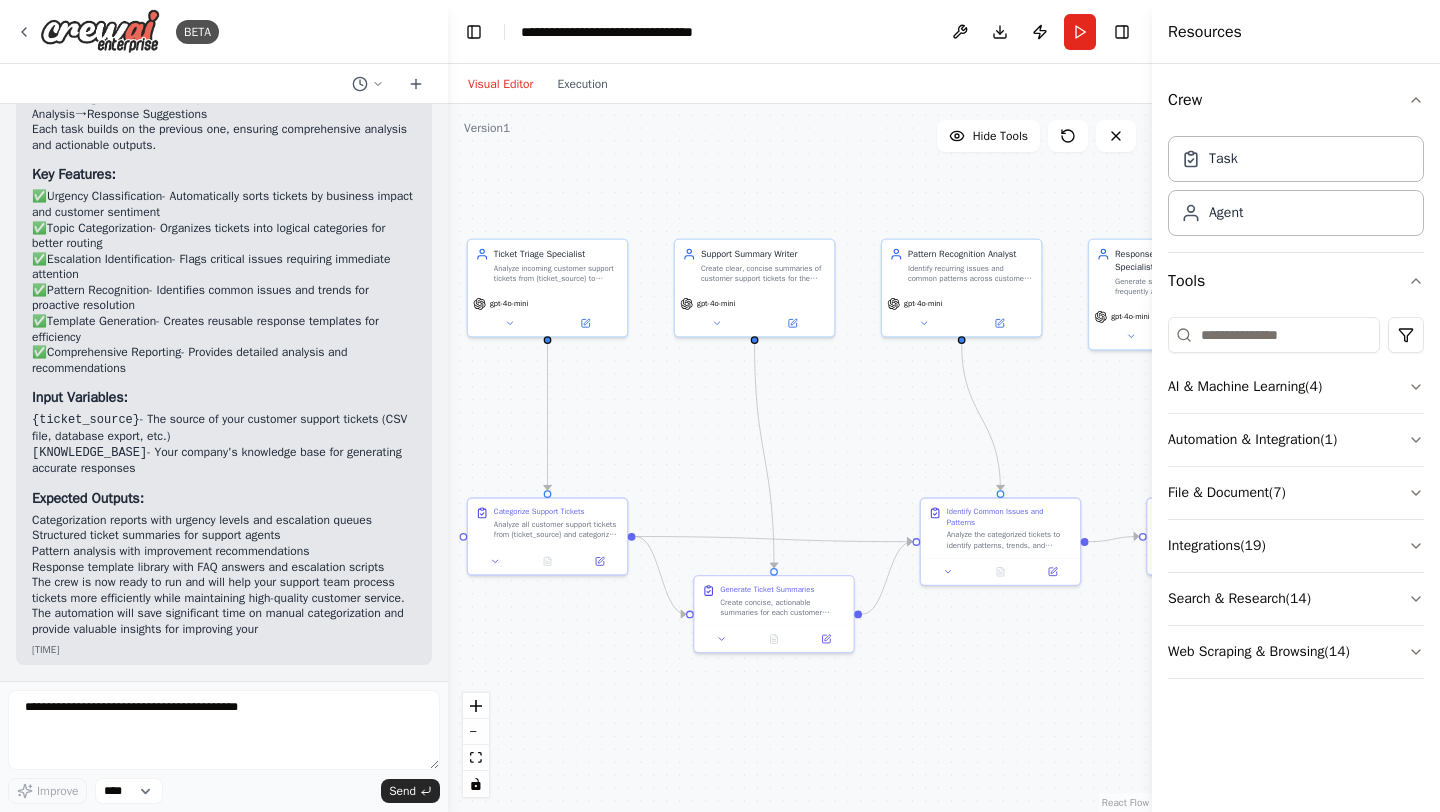 scroll, scrollTop: 2571, scrollLeft: 0, axis: vertical 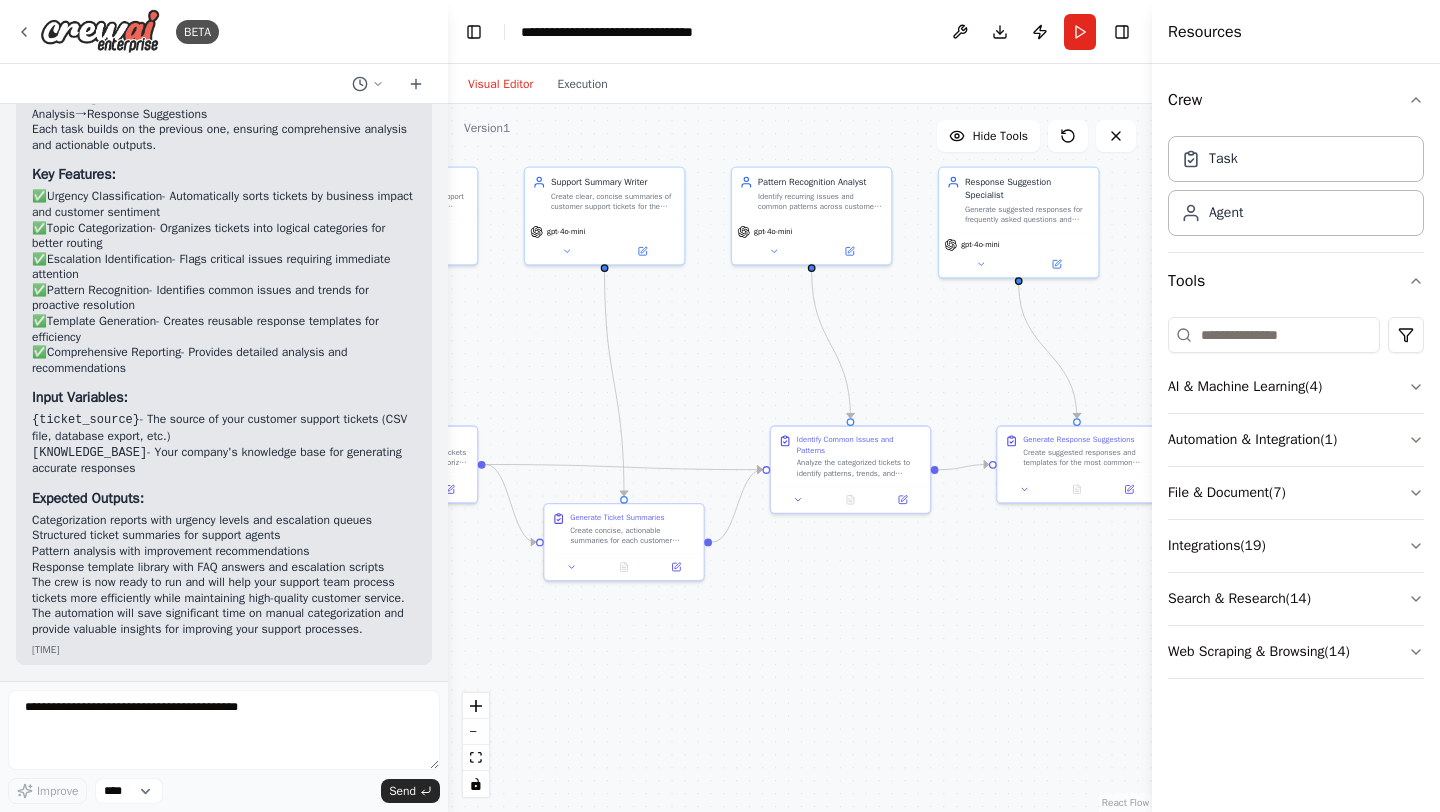 drag, startPoint x: 693, startPoint y: 409, endPoint x: 543, endPoint y: 337, distance: 166.3851 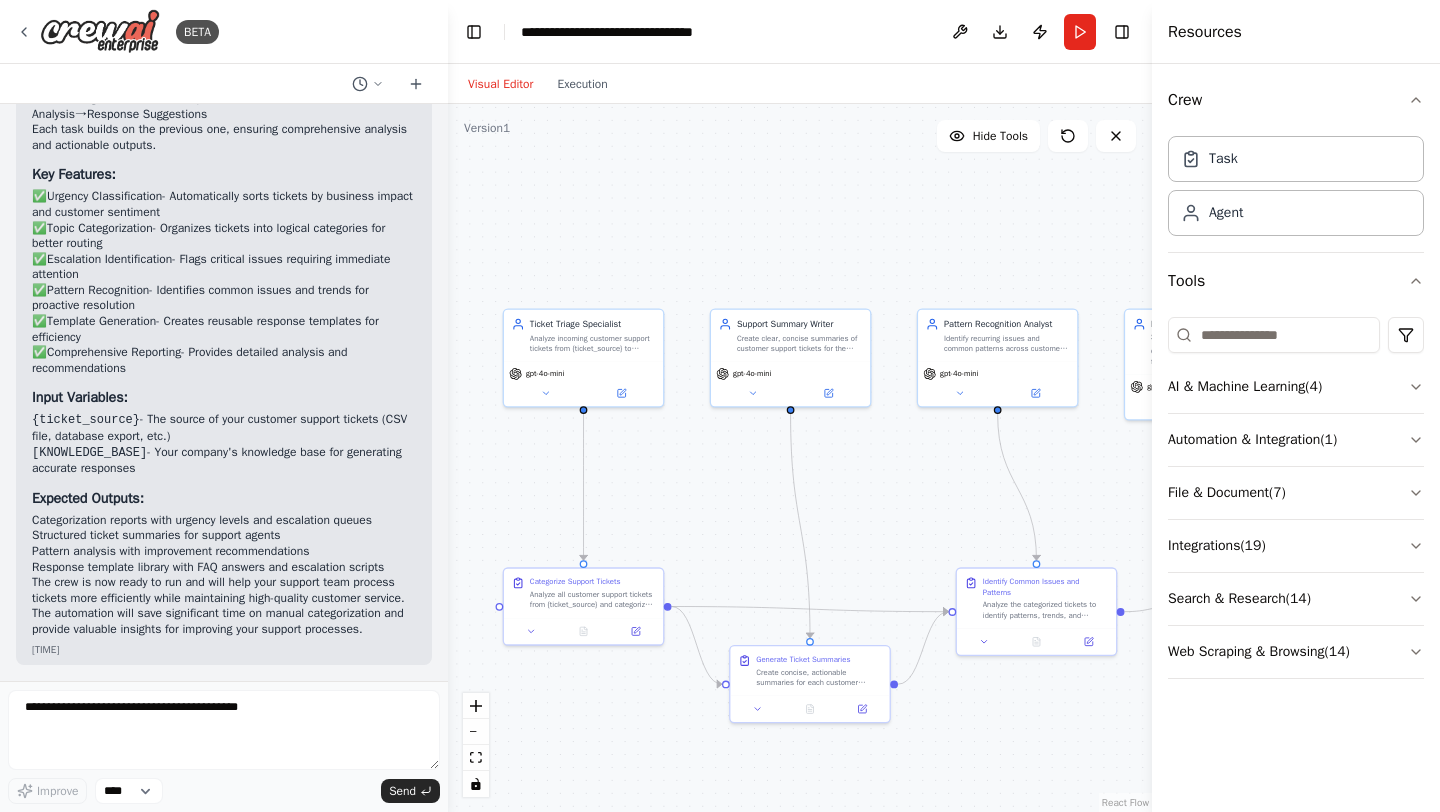drag, startPoint x: 768, startPoint y: 302, endPoint x: 954, endPoint y: 444, distance: 234.00854 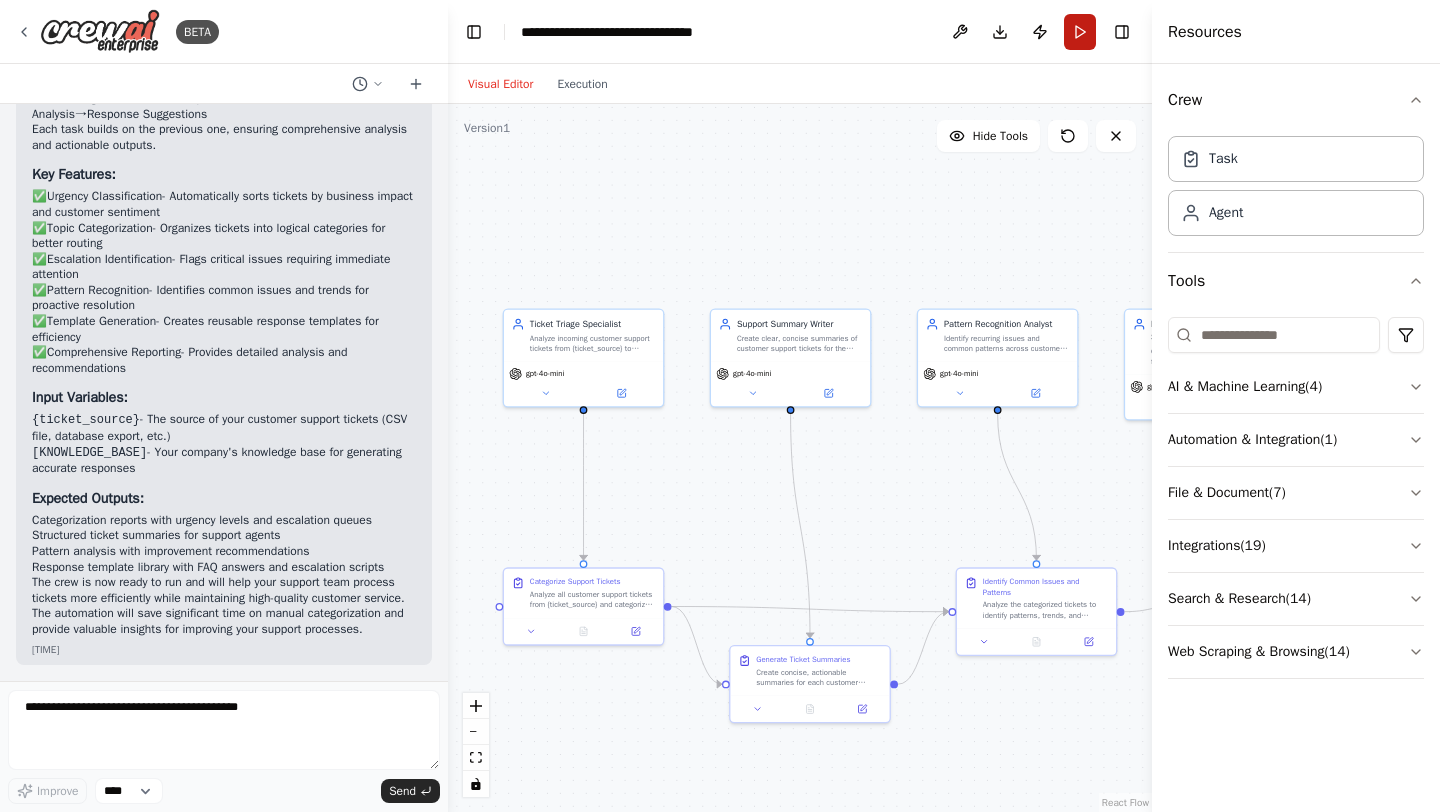 click on "Run" at bounding box center (1080, 32) 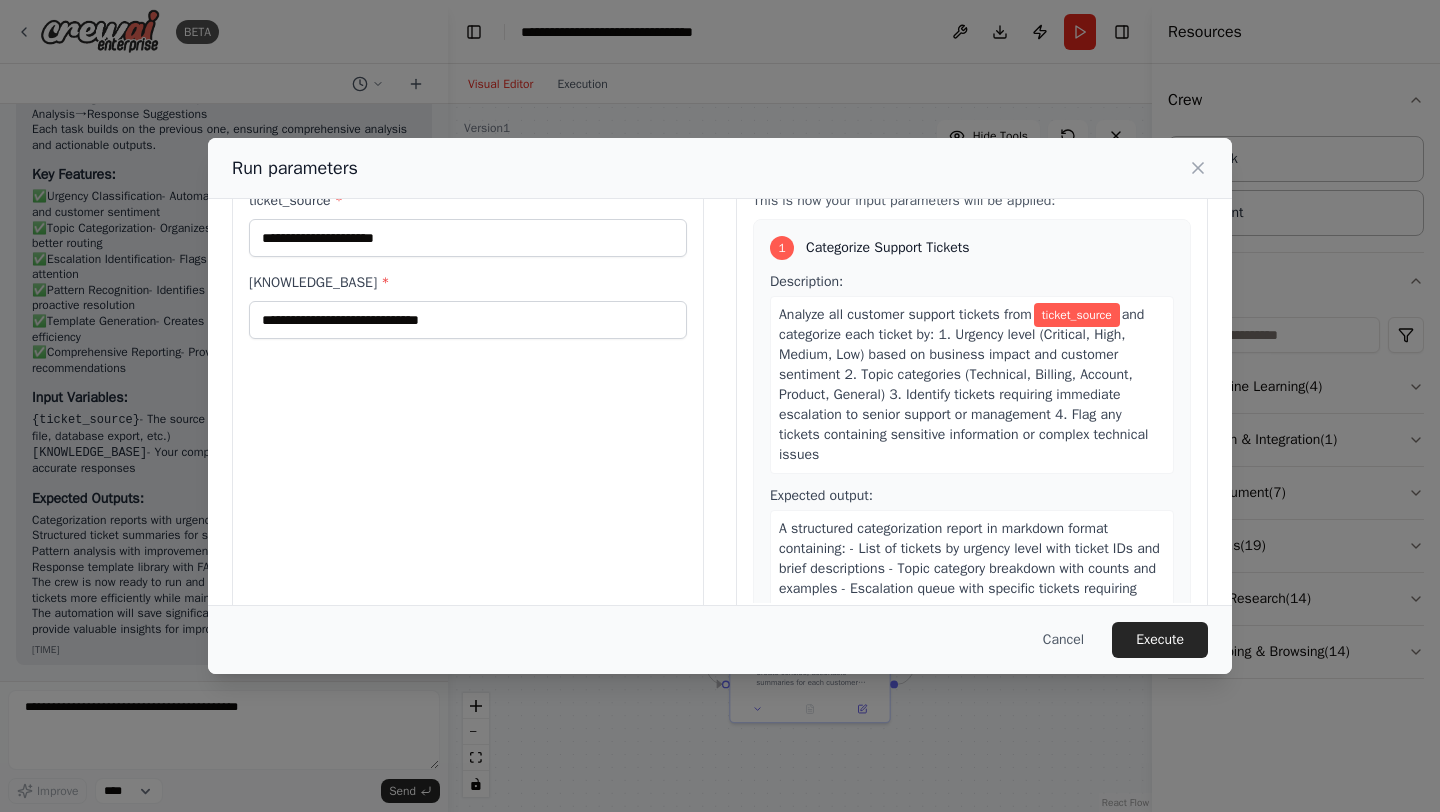 scroll, scrollTop: 116, scrollLeft: 0, axis: vertical 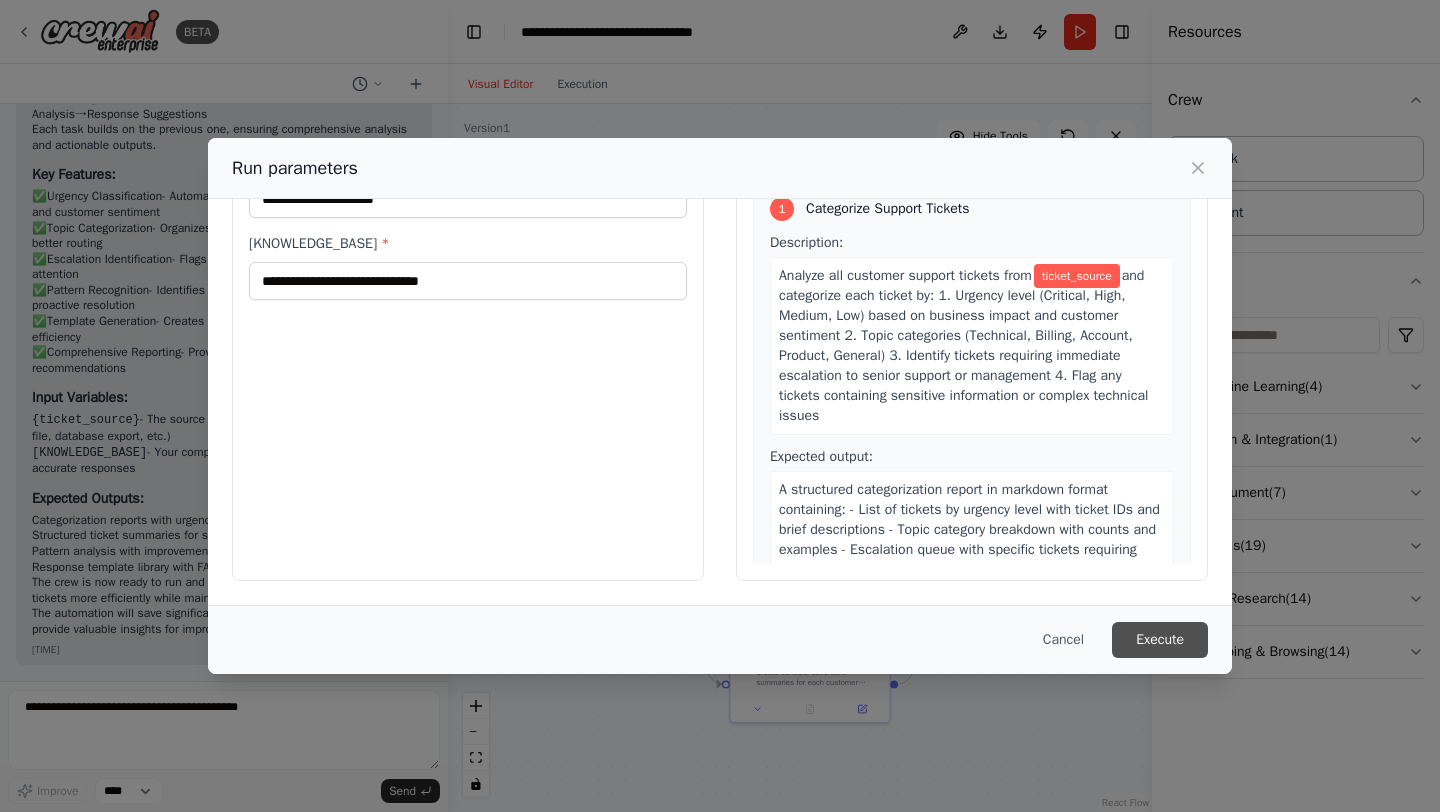 click on "Execute" at bounding box center [1160, 640] 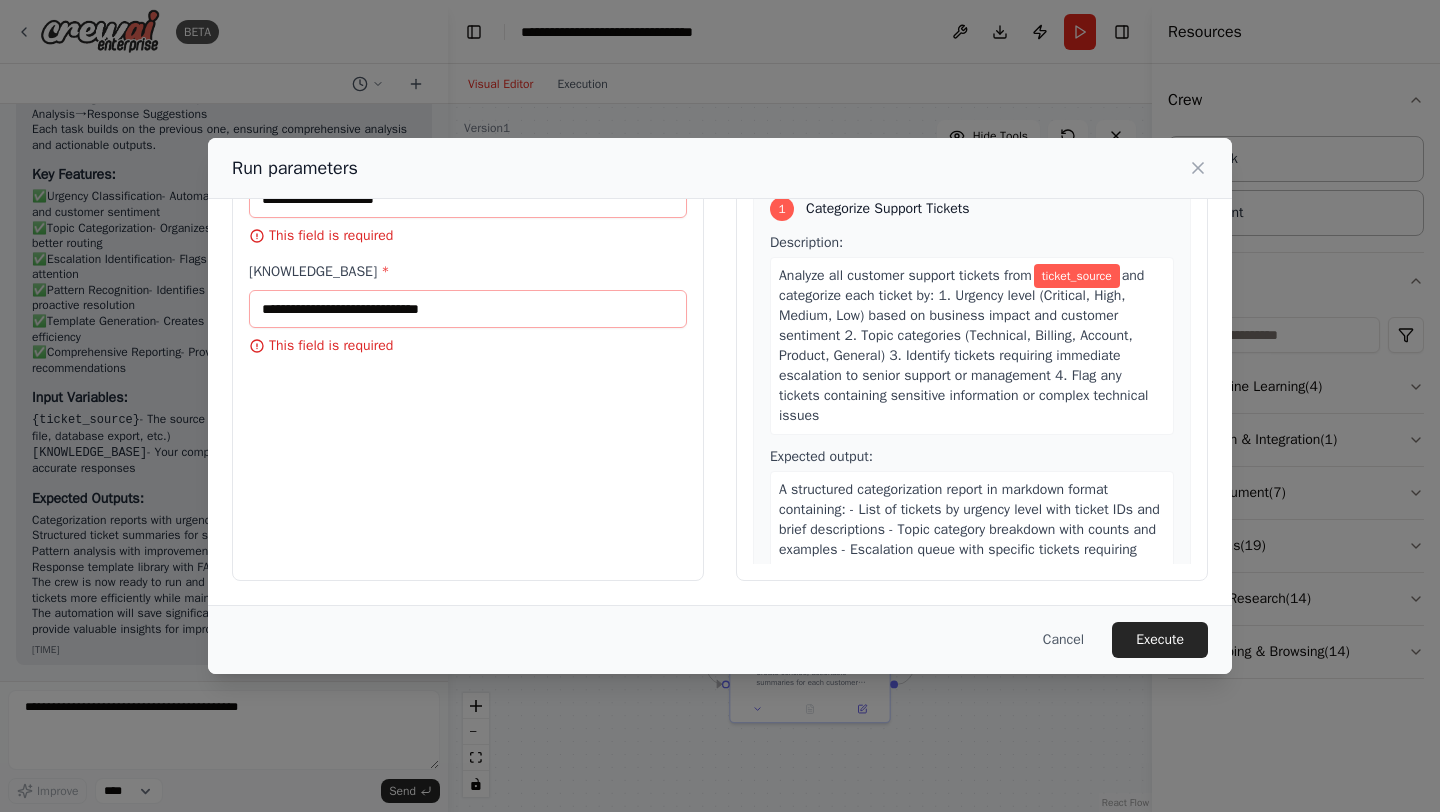 scroll, scrollTop: 29, scrollLeft: 0, axis: vertical 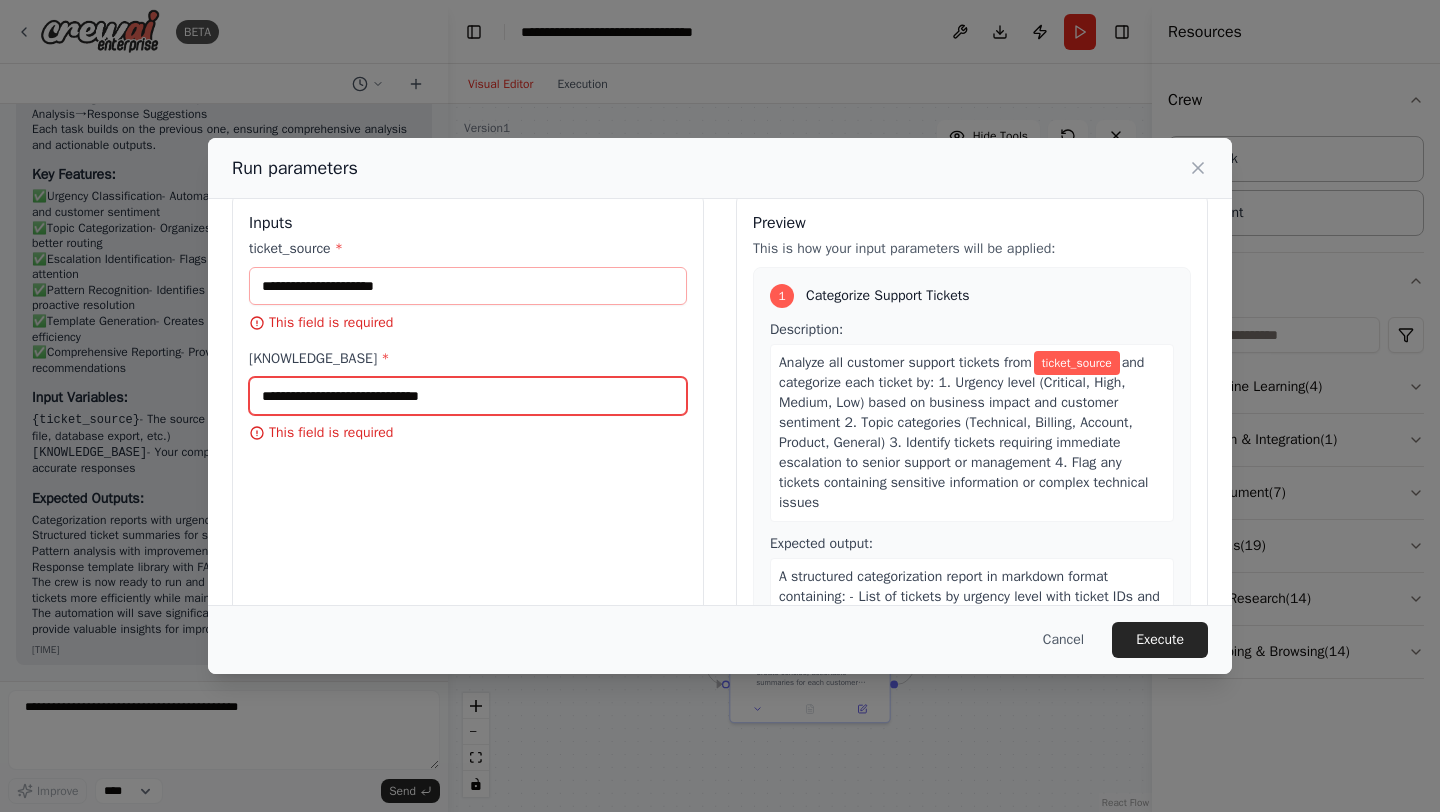 click on "company_knowledge_base *" at bounding box center [468, 396] 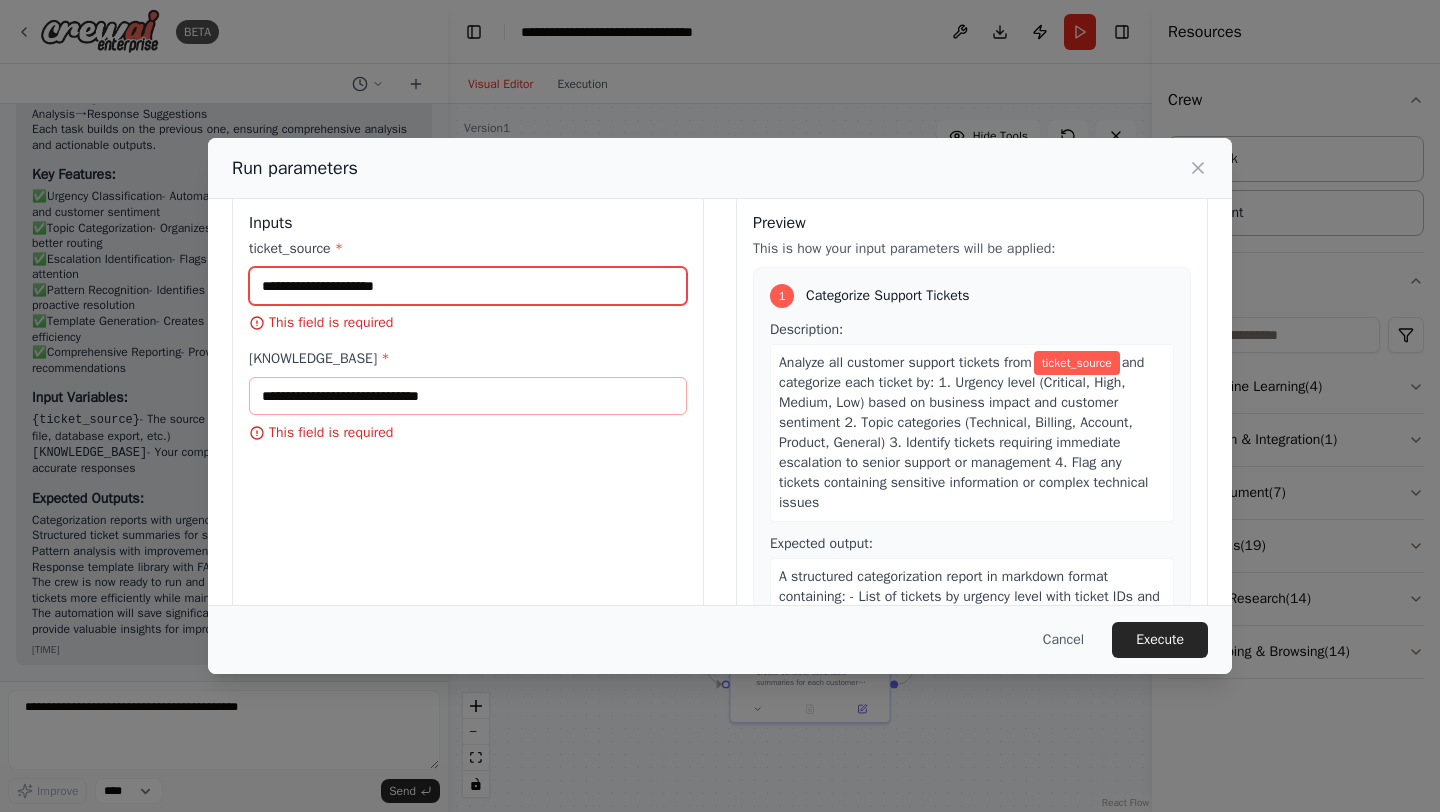 click on "ticket_source *" at bounding box center [468, 286] 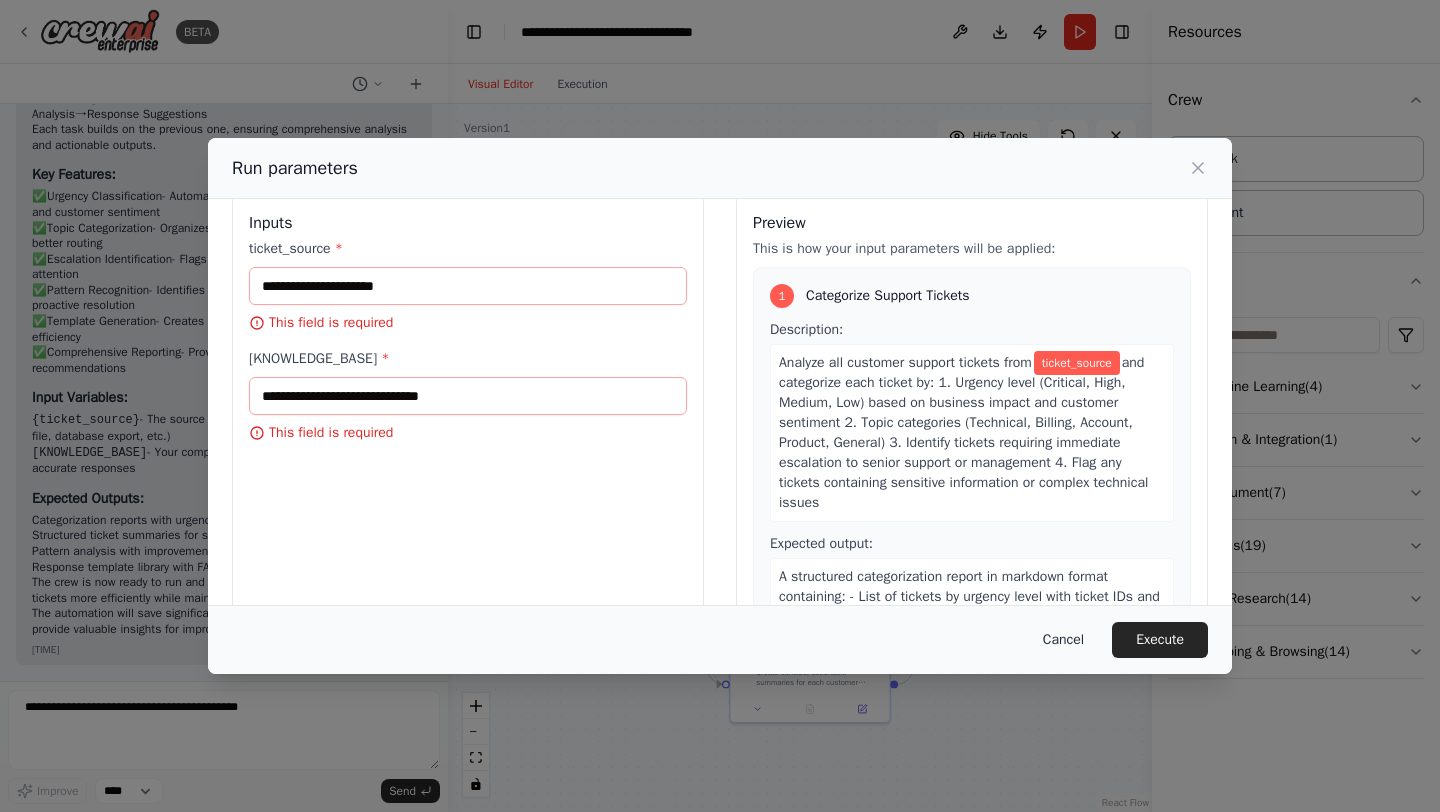 click on "Cancel" at bounding box center [1063, 640] 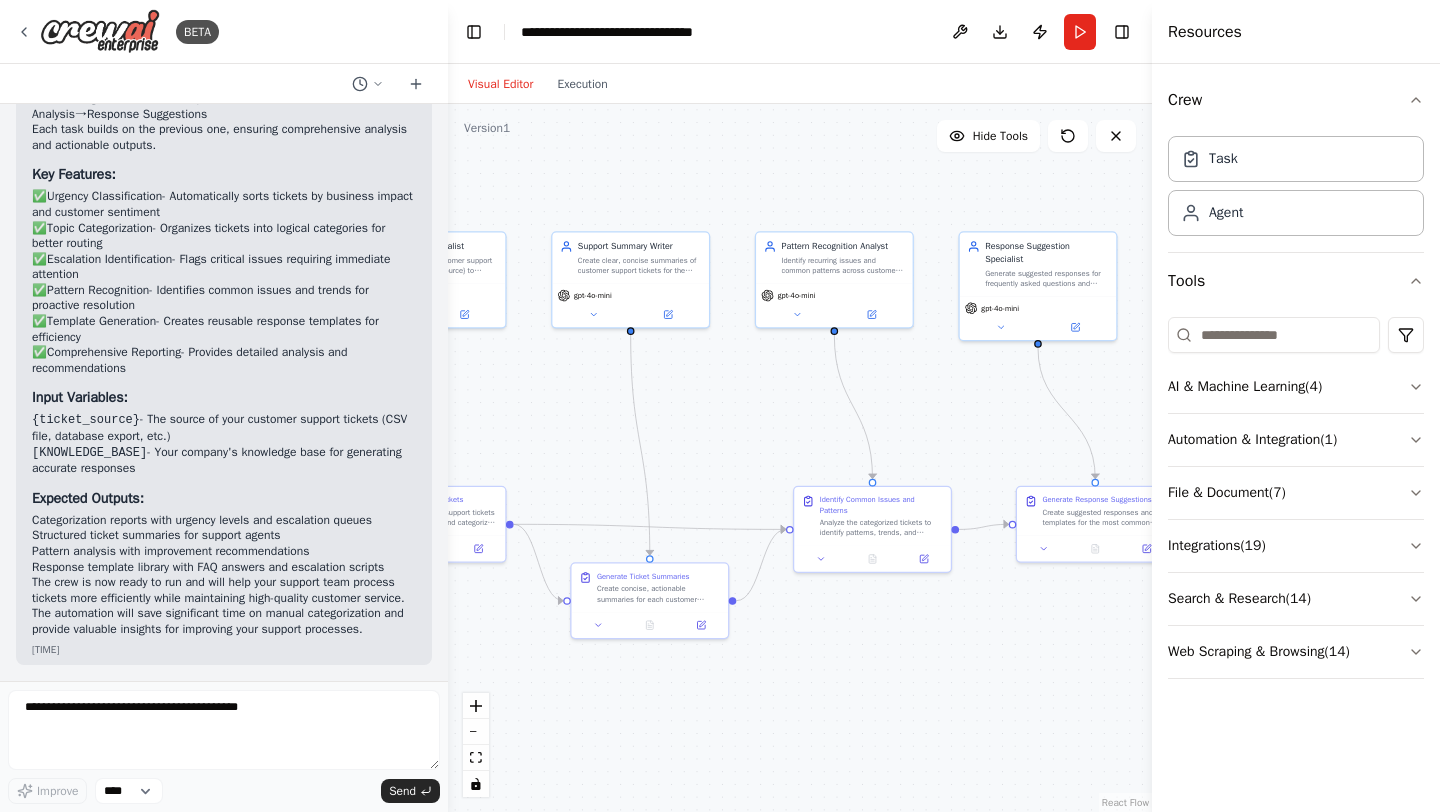 drag, startPoint x: 757, startPoint y: 553, endPoint x: 598, endPoint y: 470, distance: 179.35997 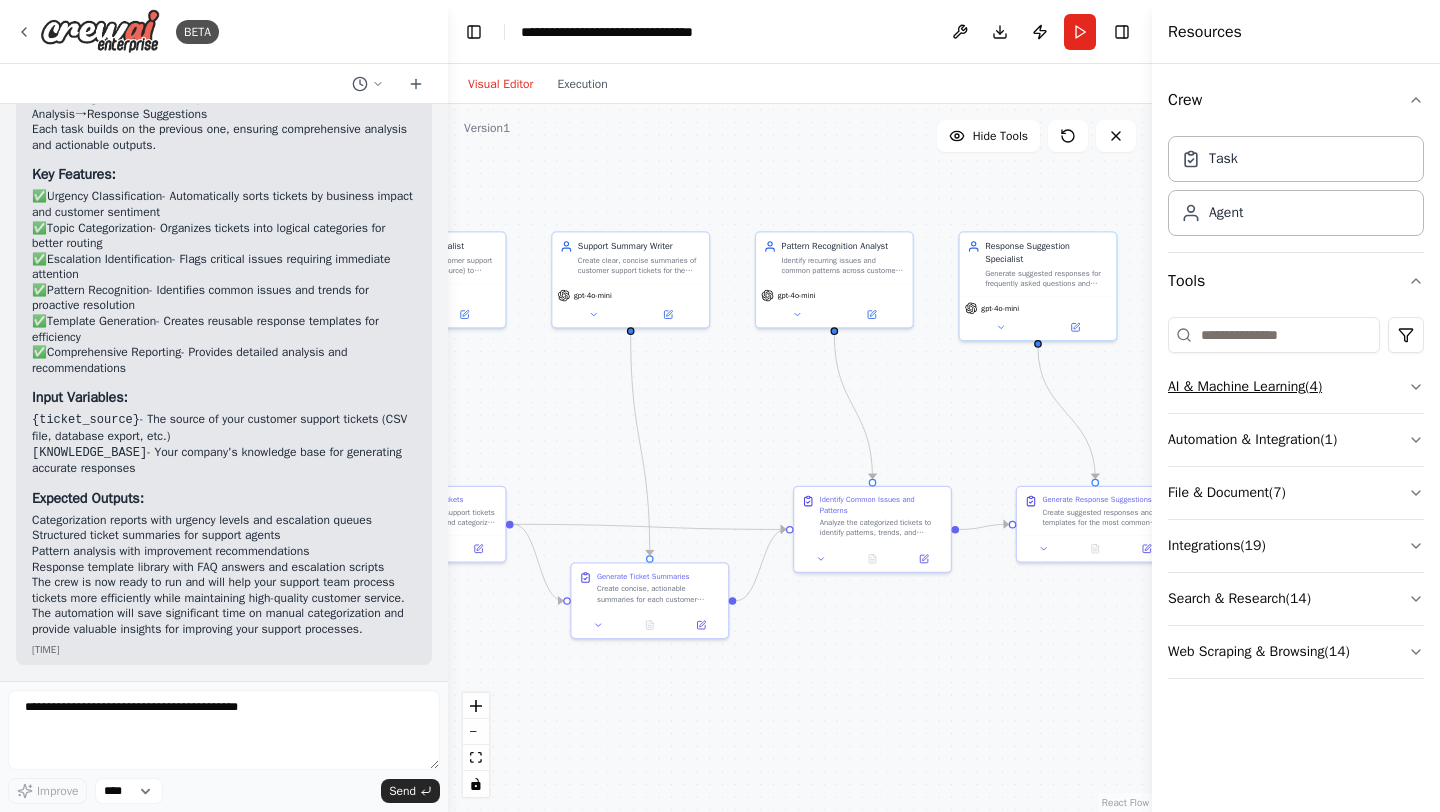 click on "AI & Machine Learning  ( 4 )" at bounding box center [1296, 387] 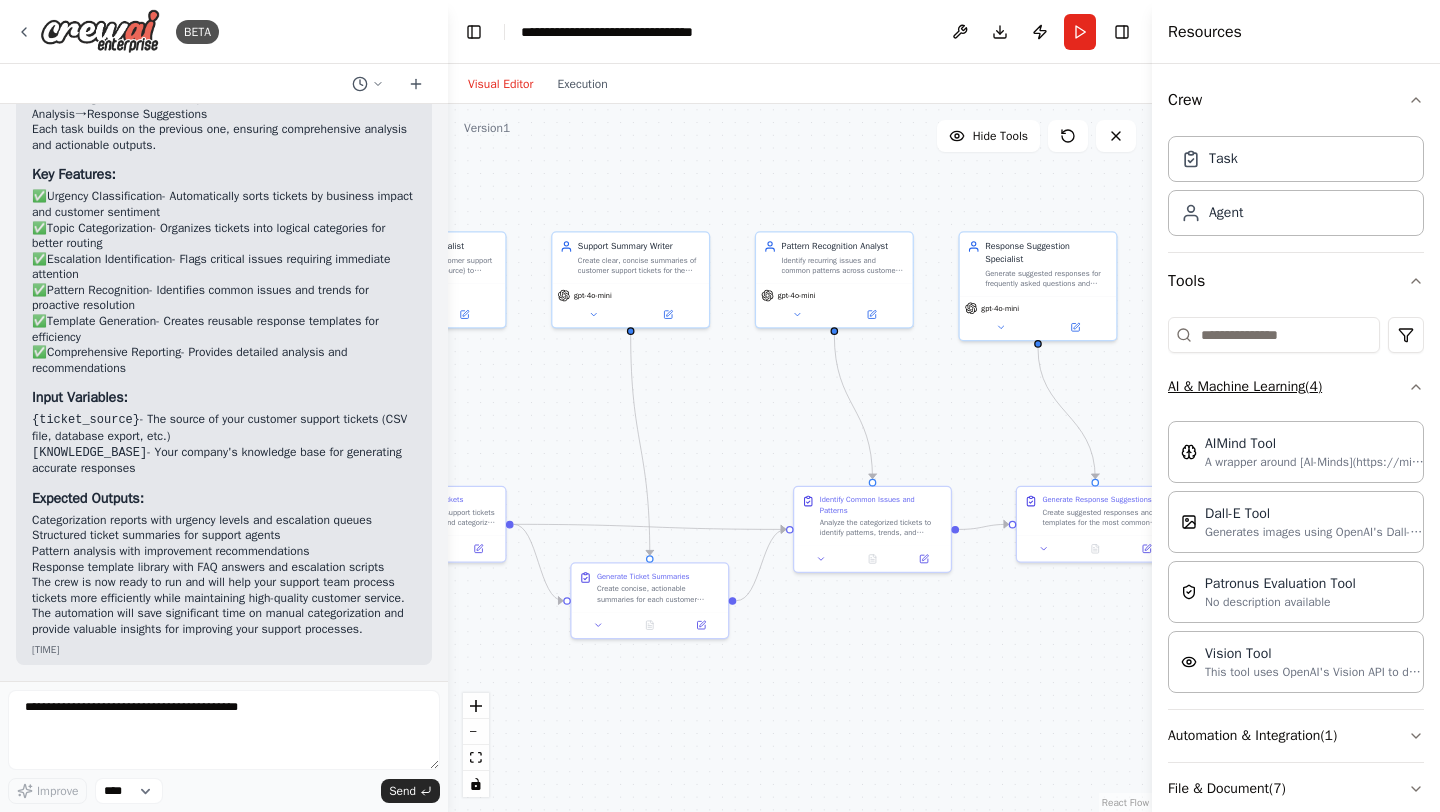 click on "AI & Machine Learning  ( 4 )" at bounding box center (1296, 387) 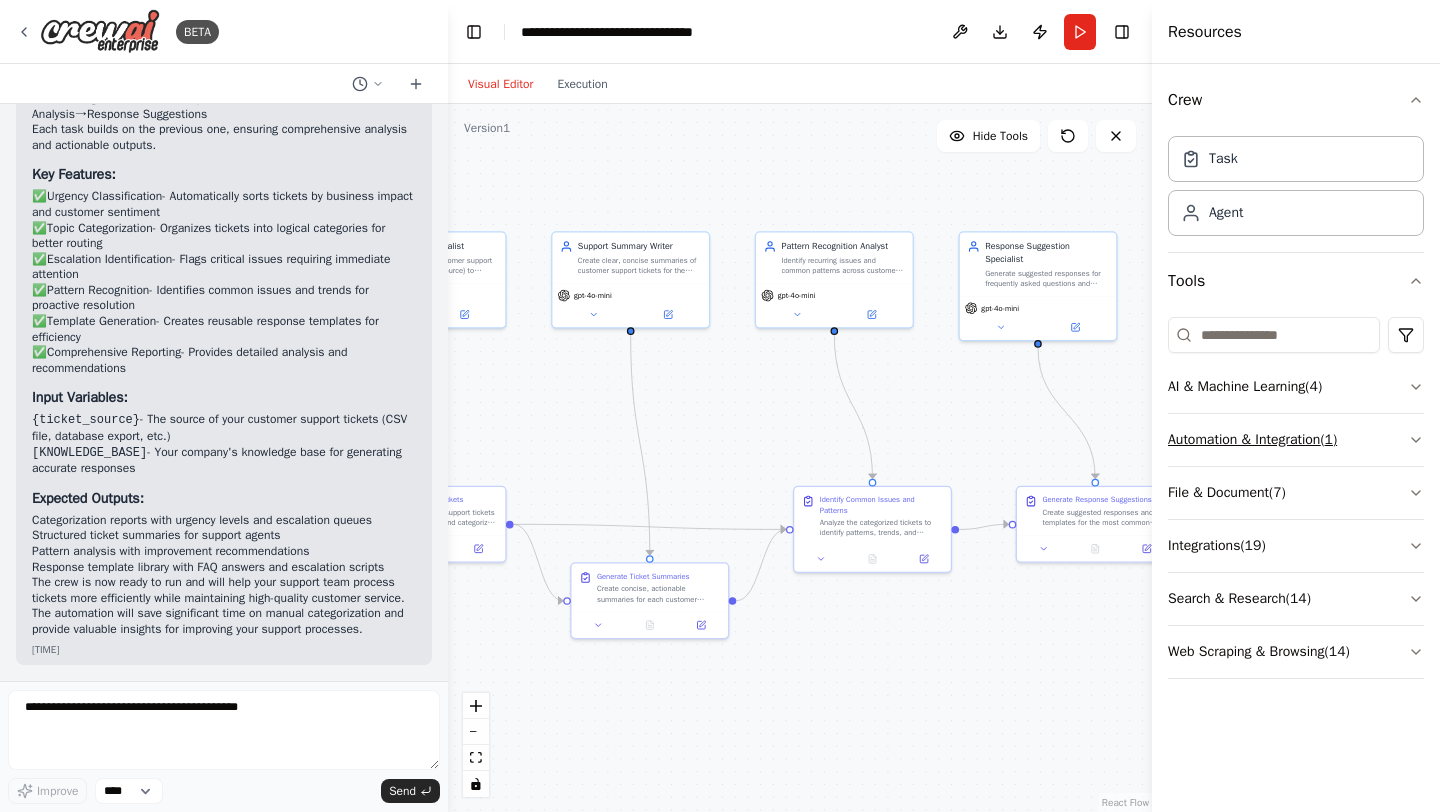 click on "Automation & Integration  ( 1 )" at bounding box center (1296, 440) 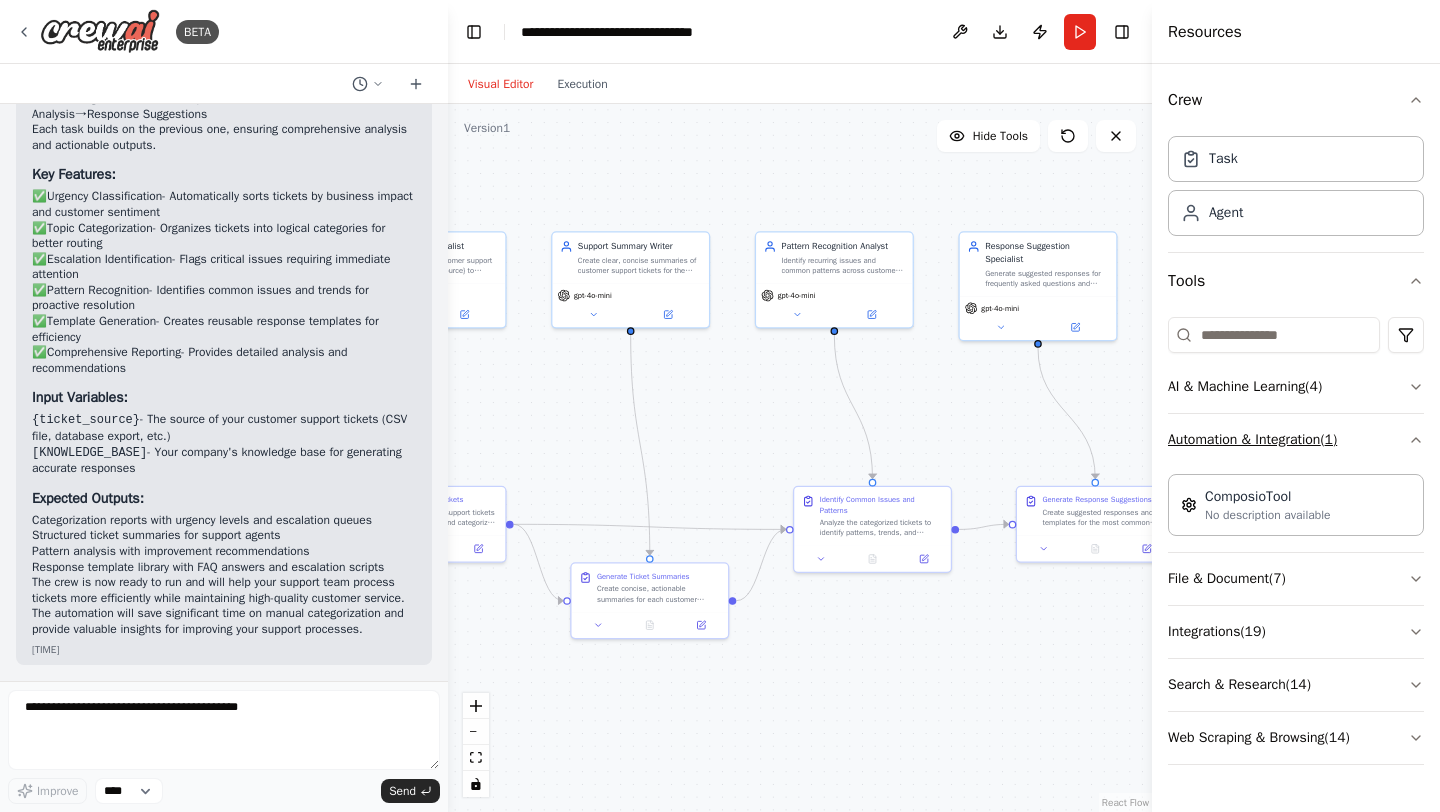 click on "Automation & Integration  ( 1 )" at bounding box center [1296, 440] 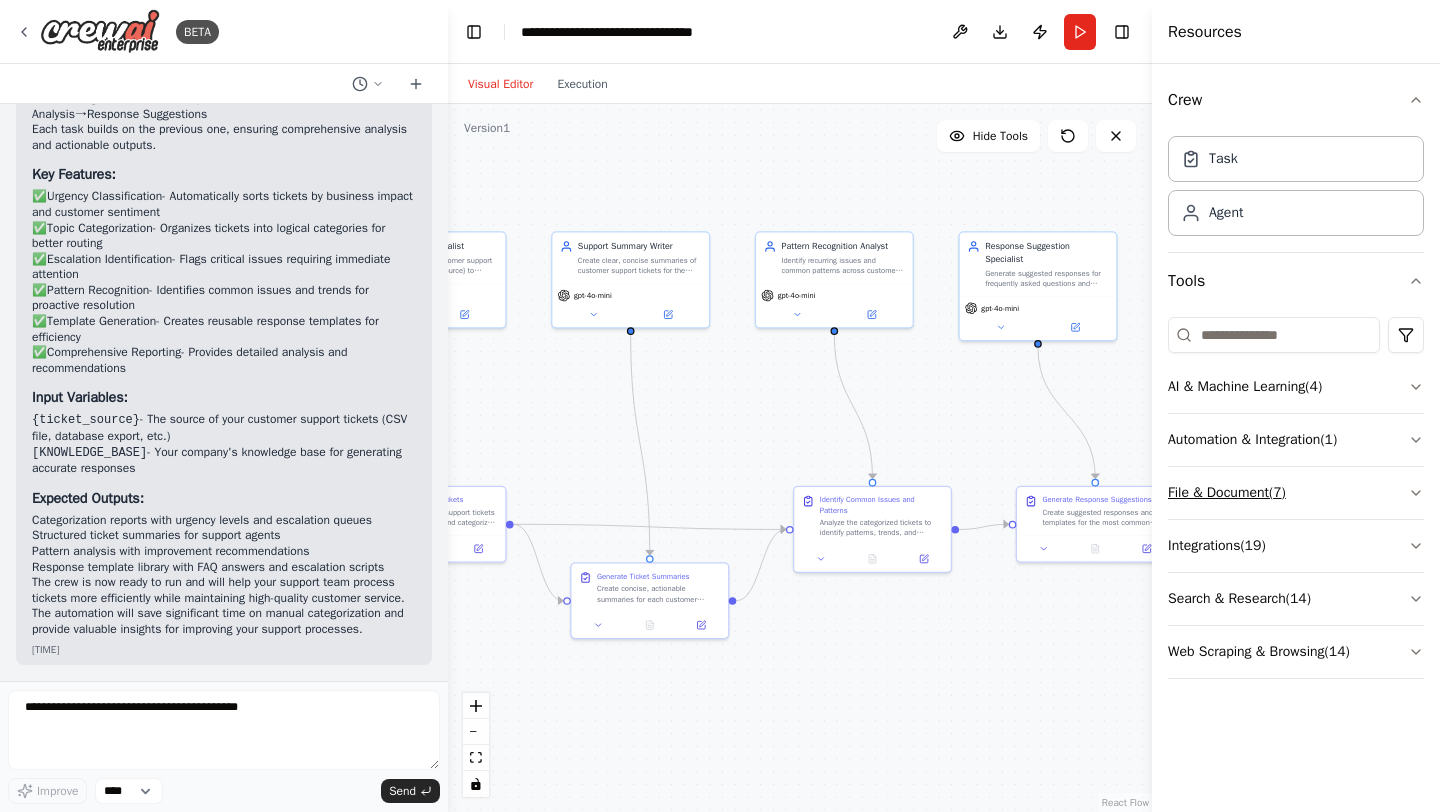click on "File & Document  ( 7 )" at bounding box center (1296, 493) 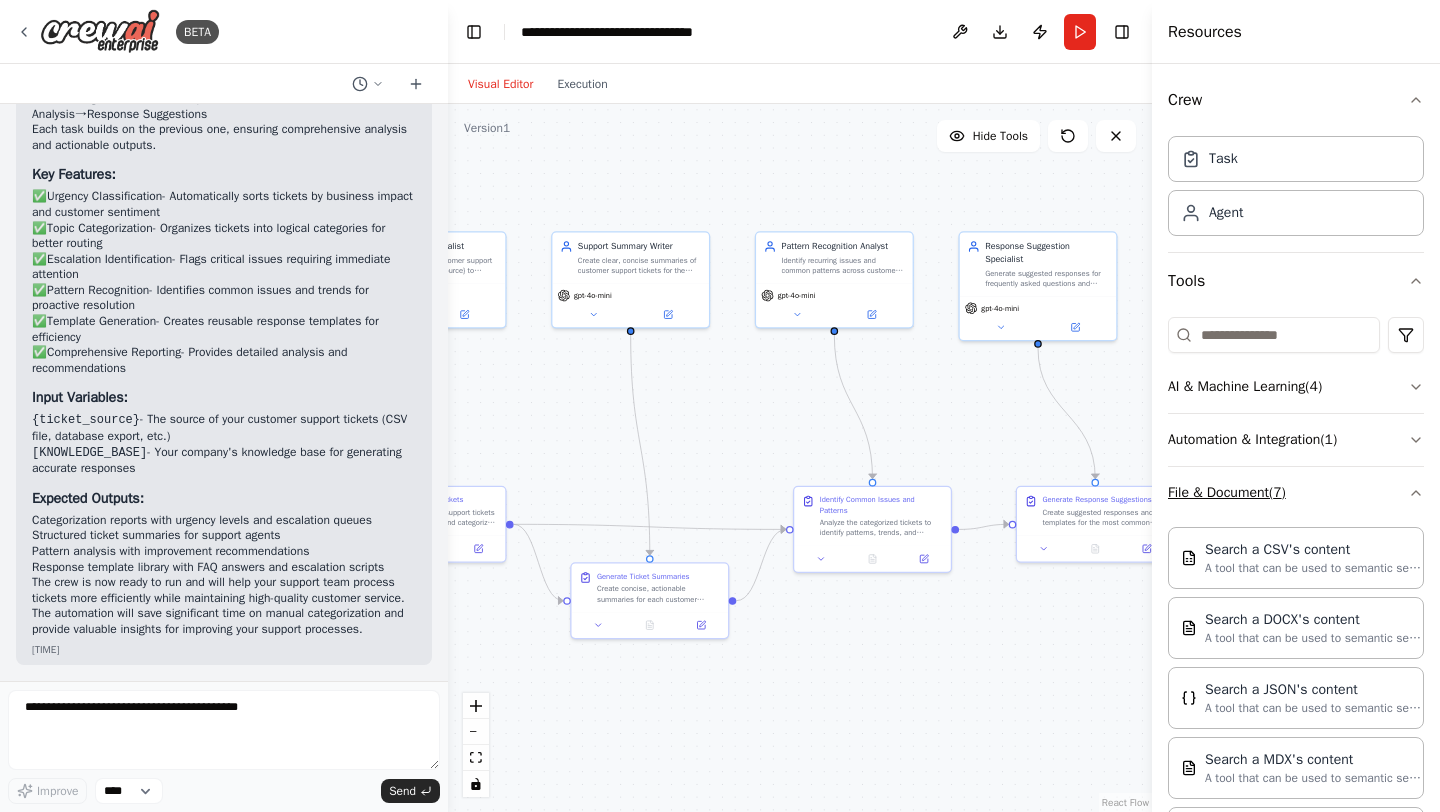 click on "File & Document  ( 7 )" at bounding box center (1296, 493) 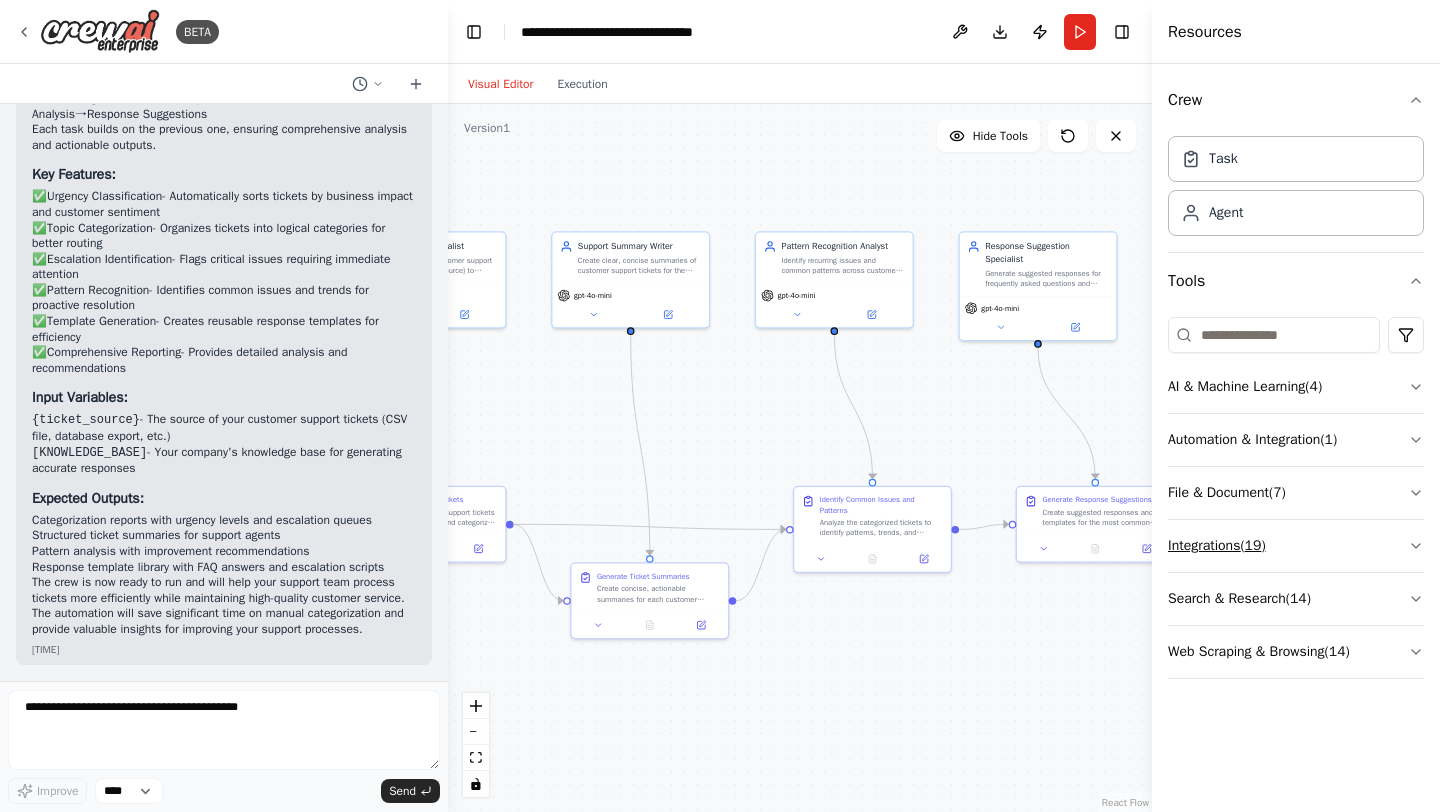 click on "Integrations  ( 19 )" at bounding box center (1296, 546) 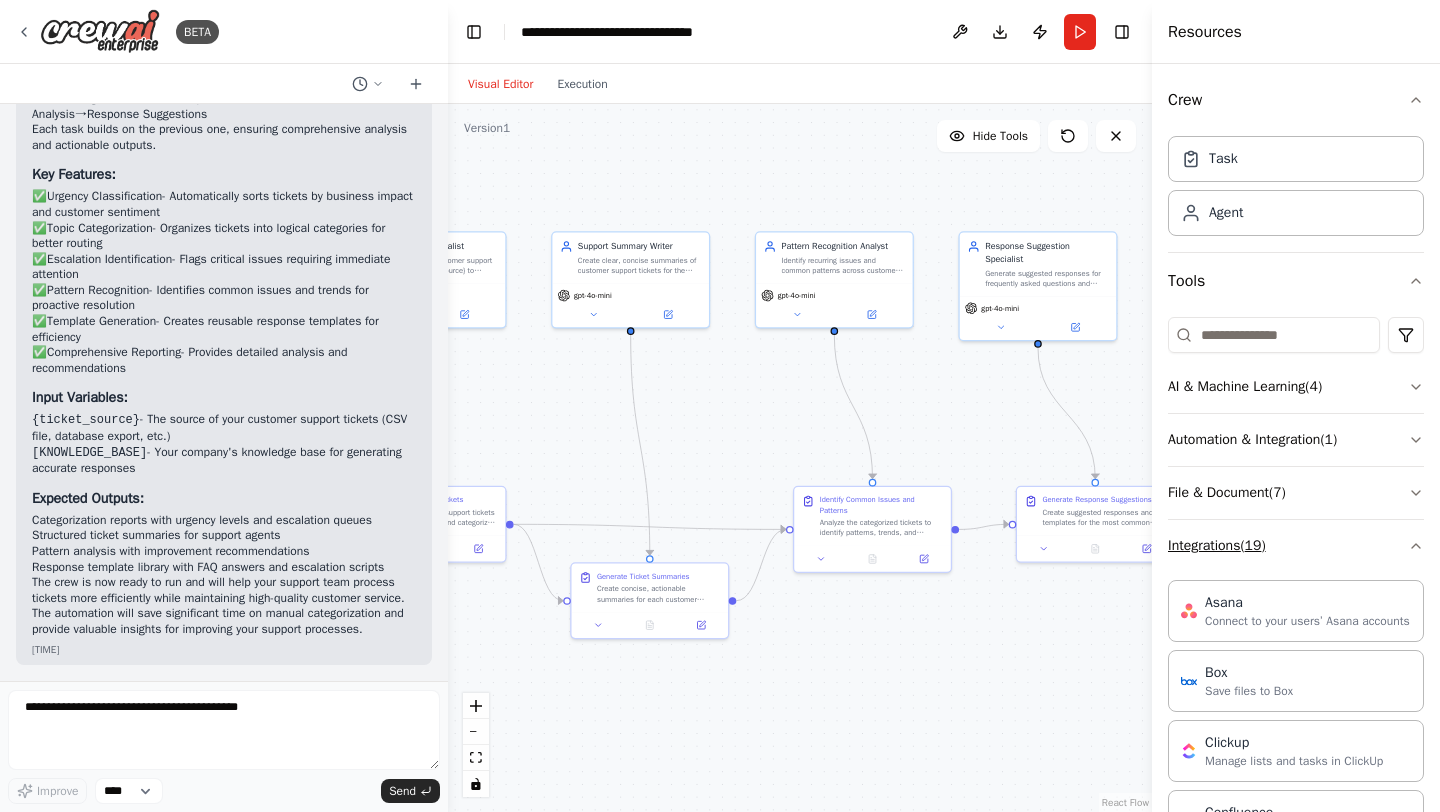 click on "Integrations  ( 19 )" at bounding box center [1296, 546] 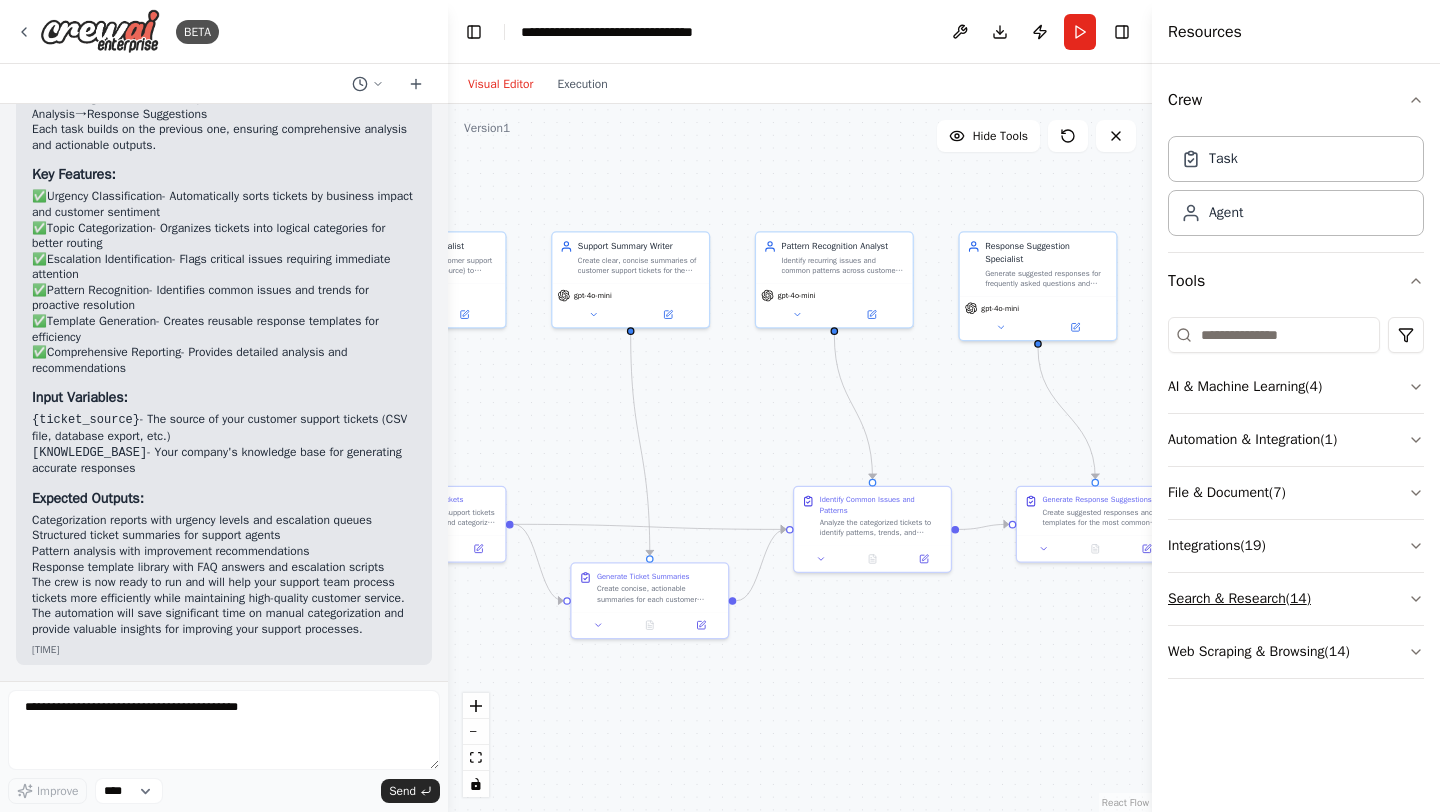 click on "Search & Research  ( 14 )" at bounding box center [1296, 599] 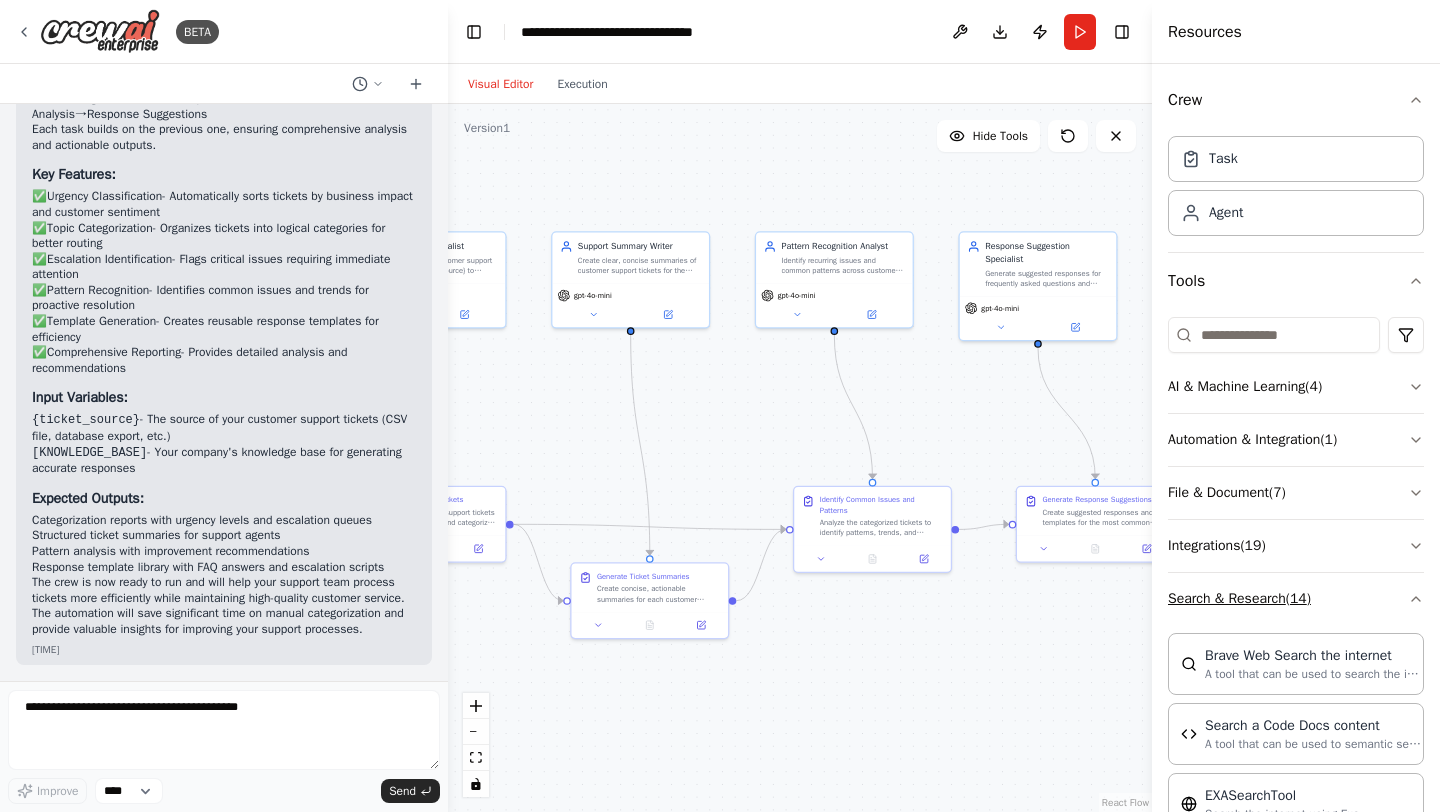 click on "Search & Research  ( 14 )" at bounding box center [1296, 599] 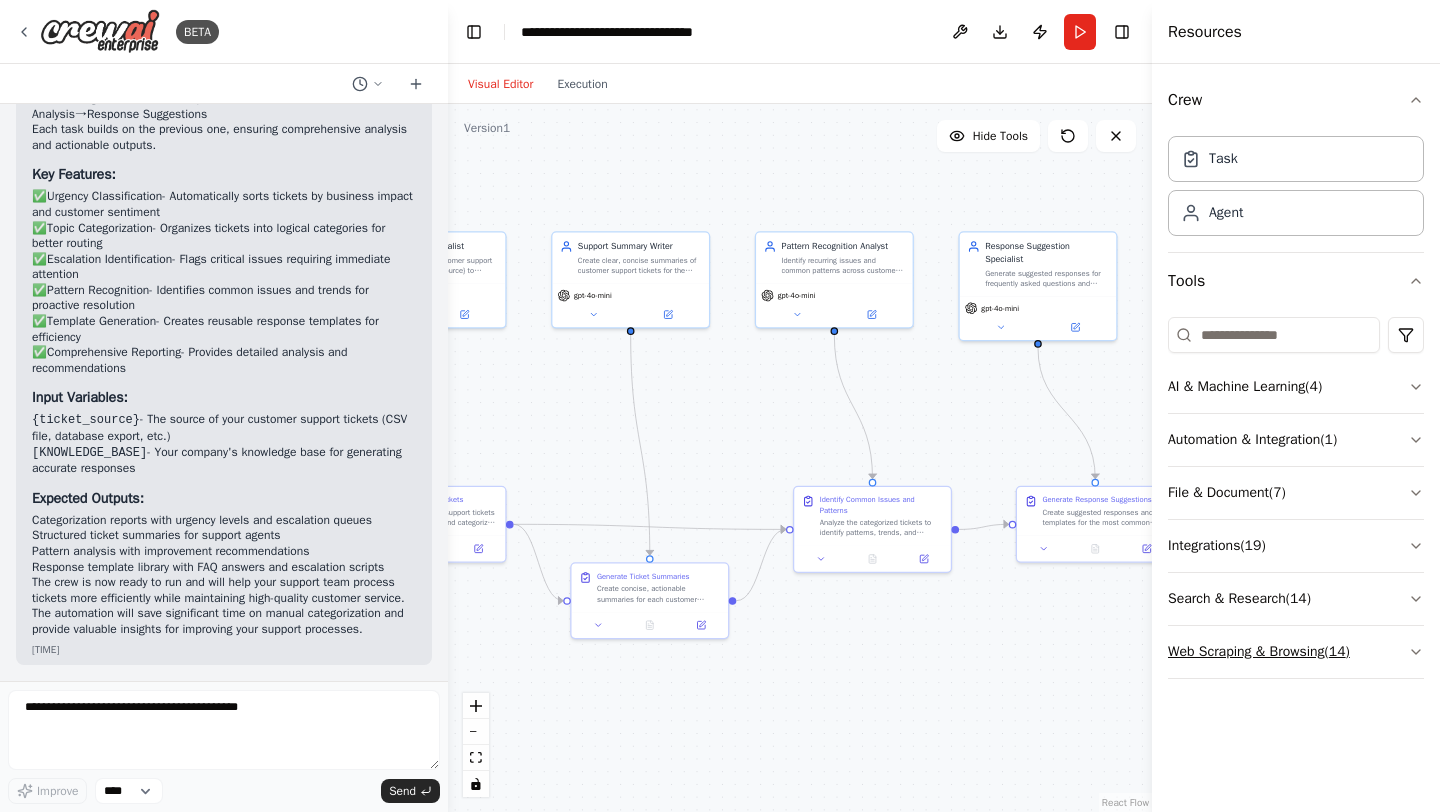 click on "Web Scraping & Browsing  ( 14 )" at bounding box center [1296, 652] 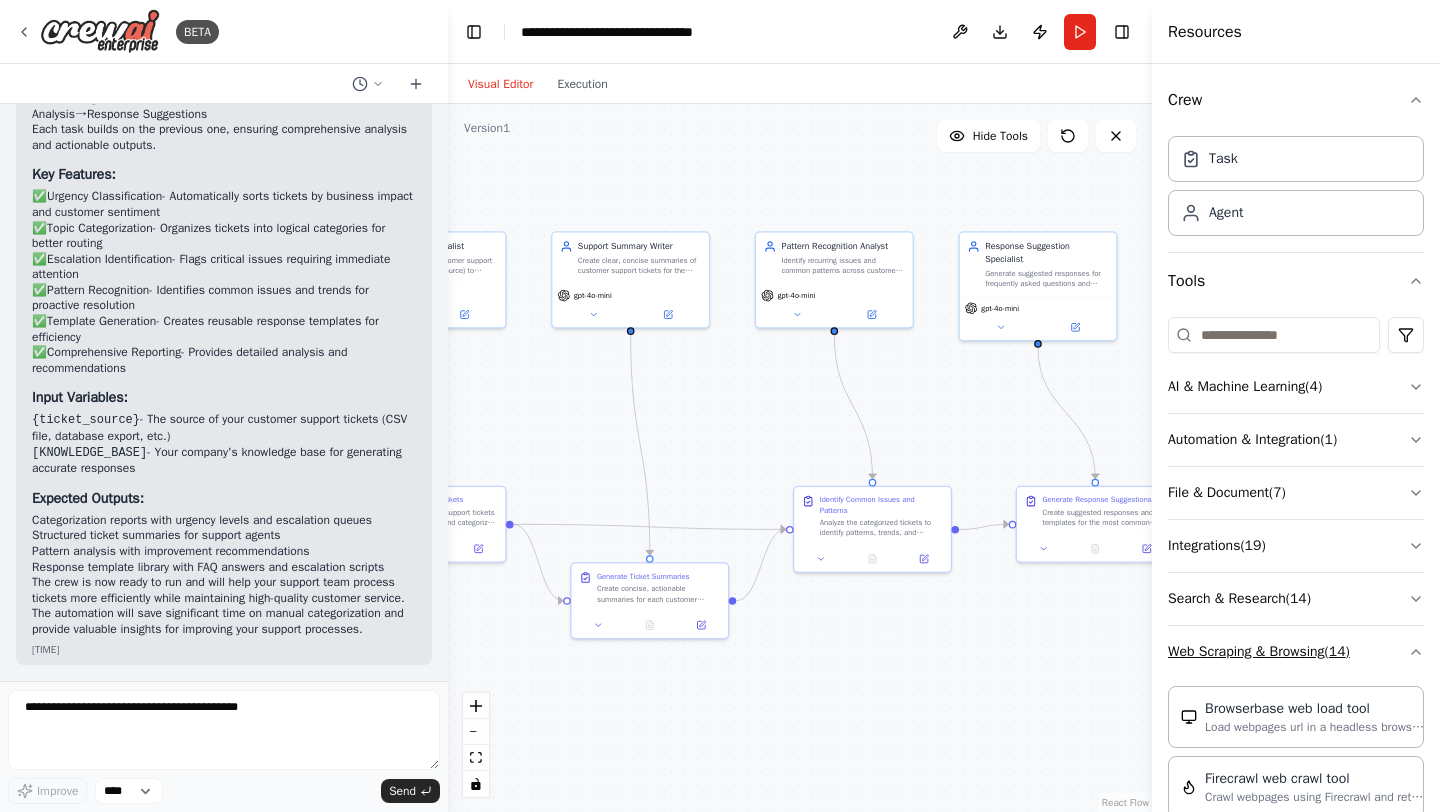 click on "Web Scraping & Browsing  ( 14 )" at bounding box center (1296, 652) 